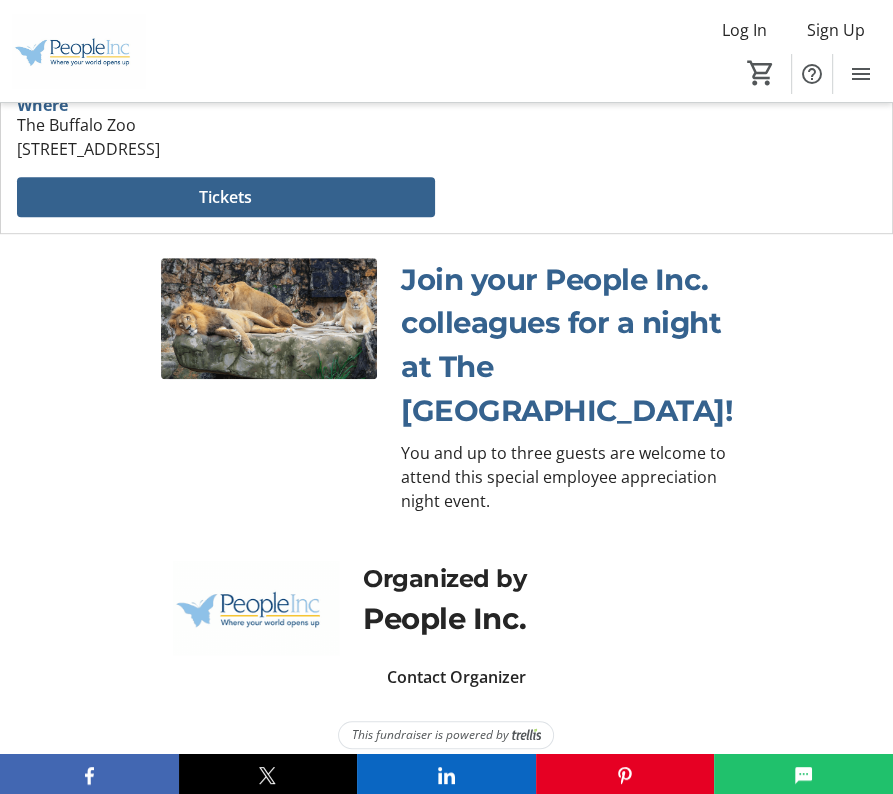scroll, scrollTop: 564, scrollLeft: 0, axis: vertical 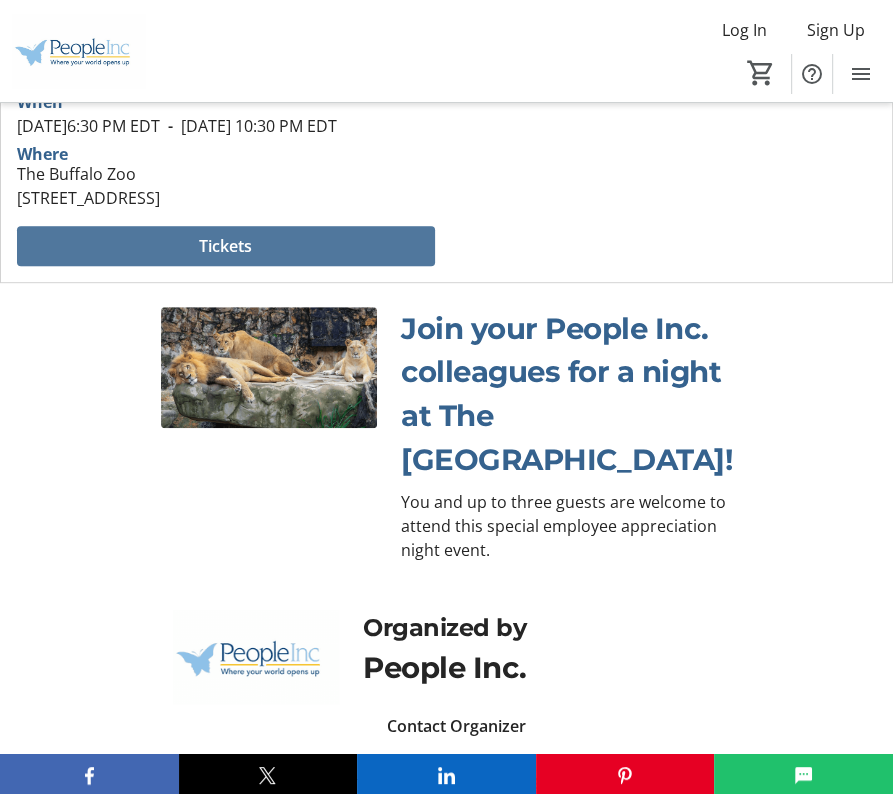 click at bounding box center (226, 246) 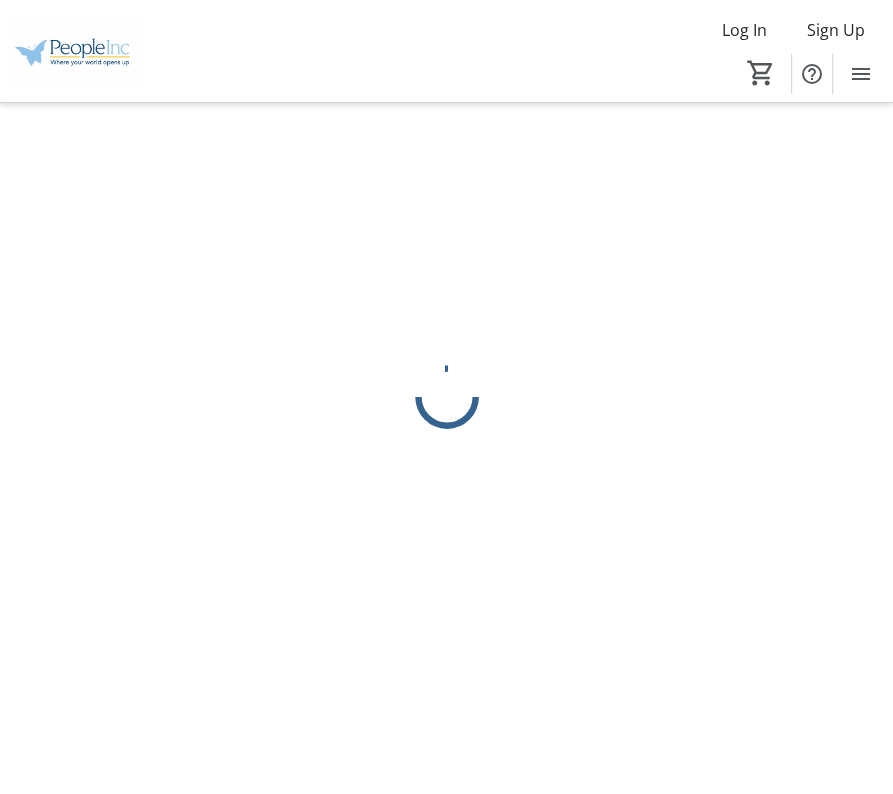 scroll, scrollTop: 0, scrollLeft: 0, axis: both 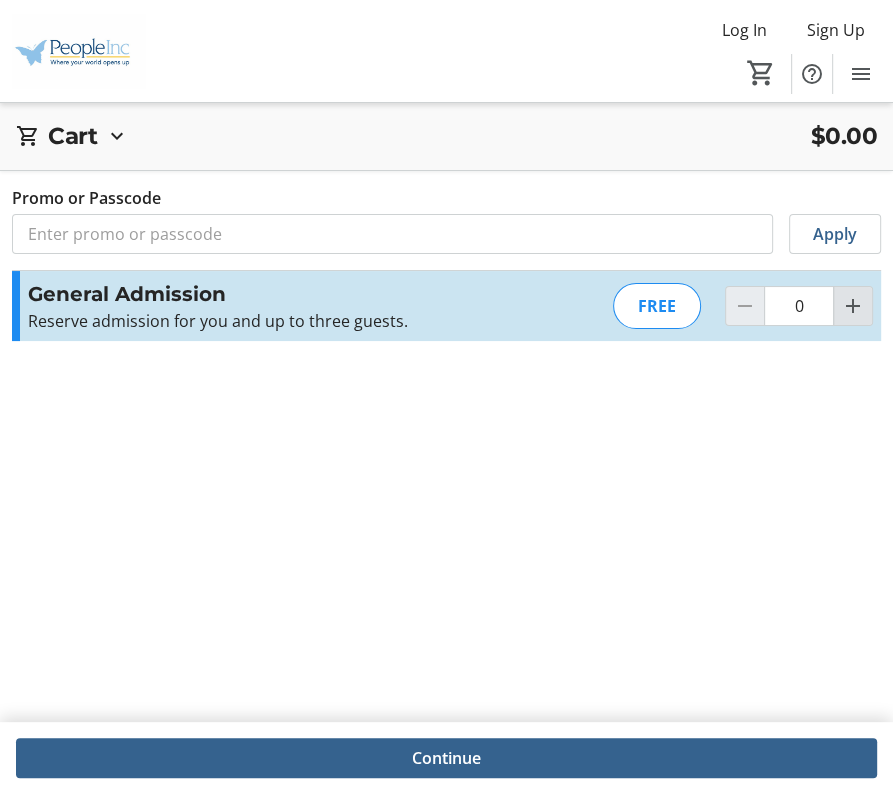 click 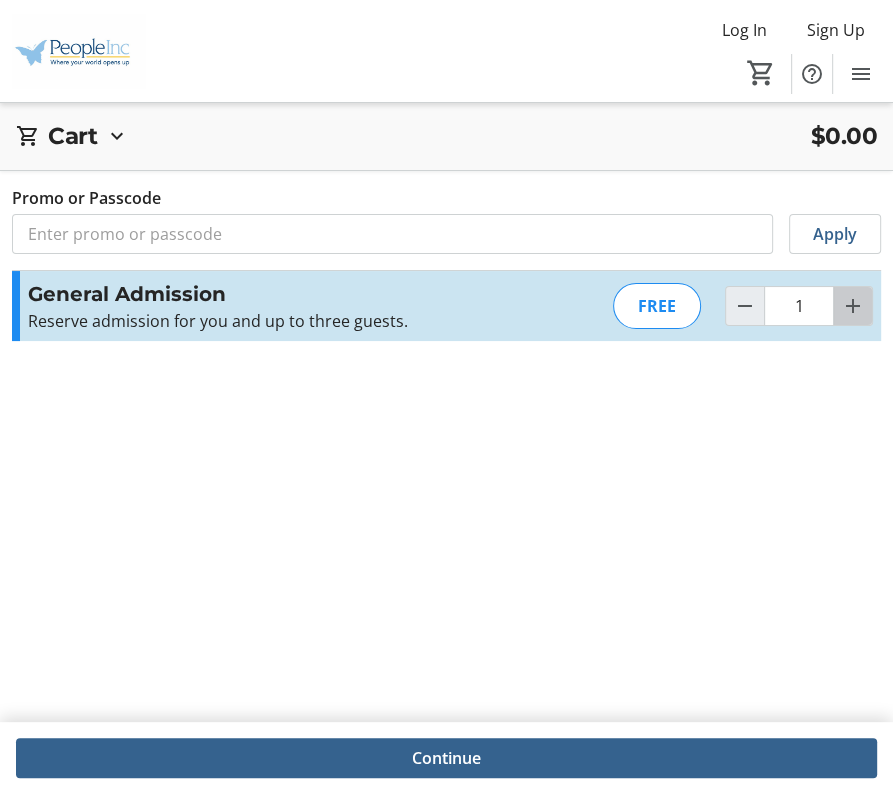 click 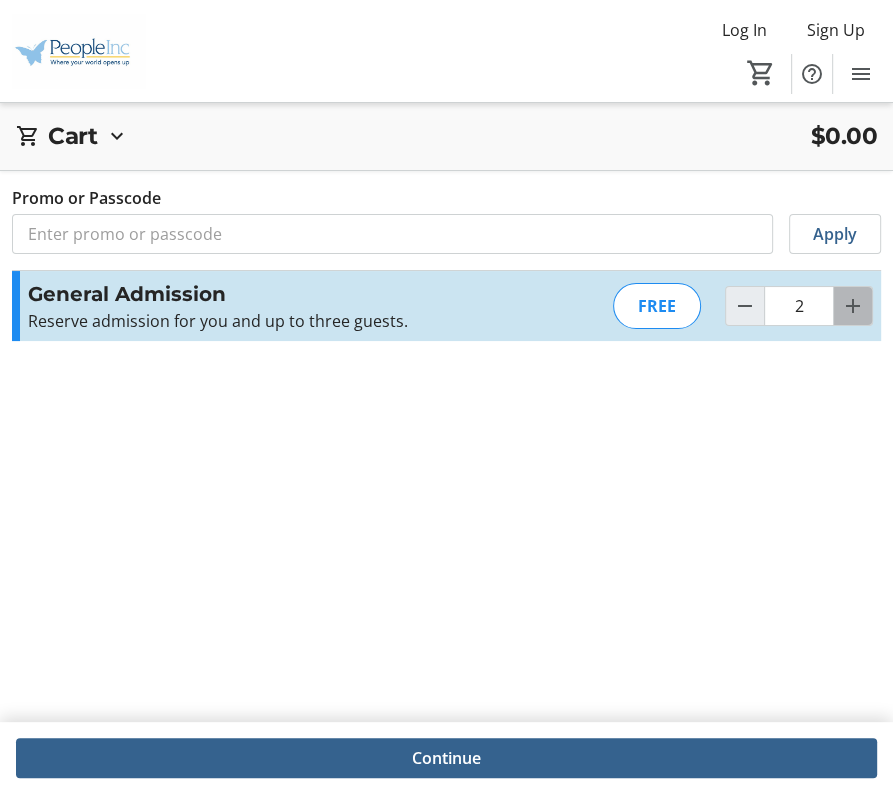 click 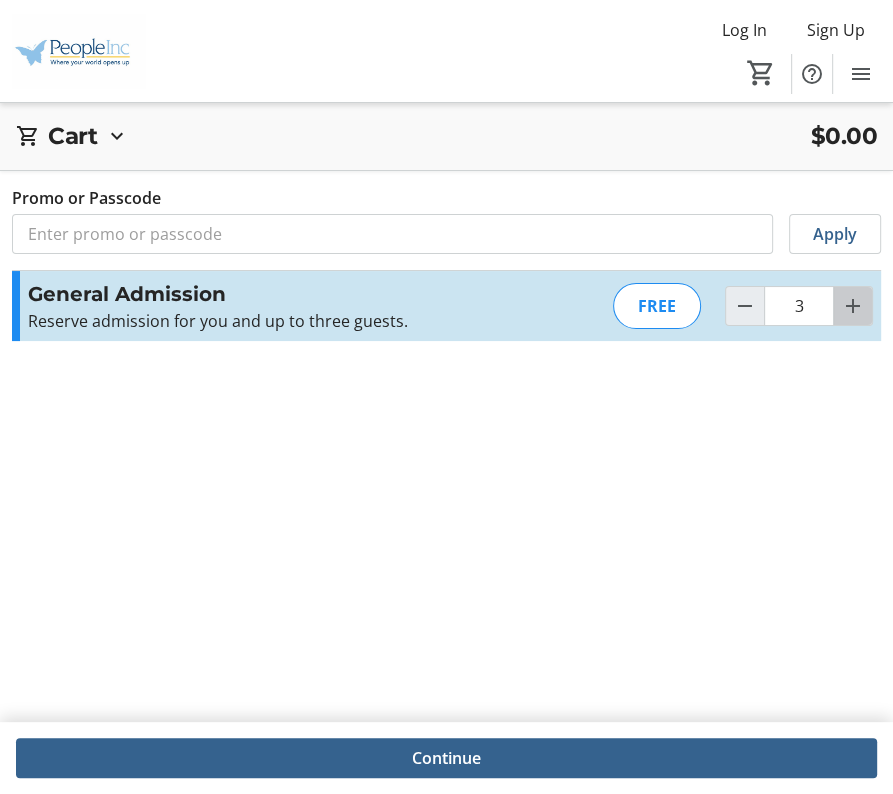 click 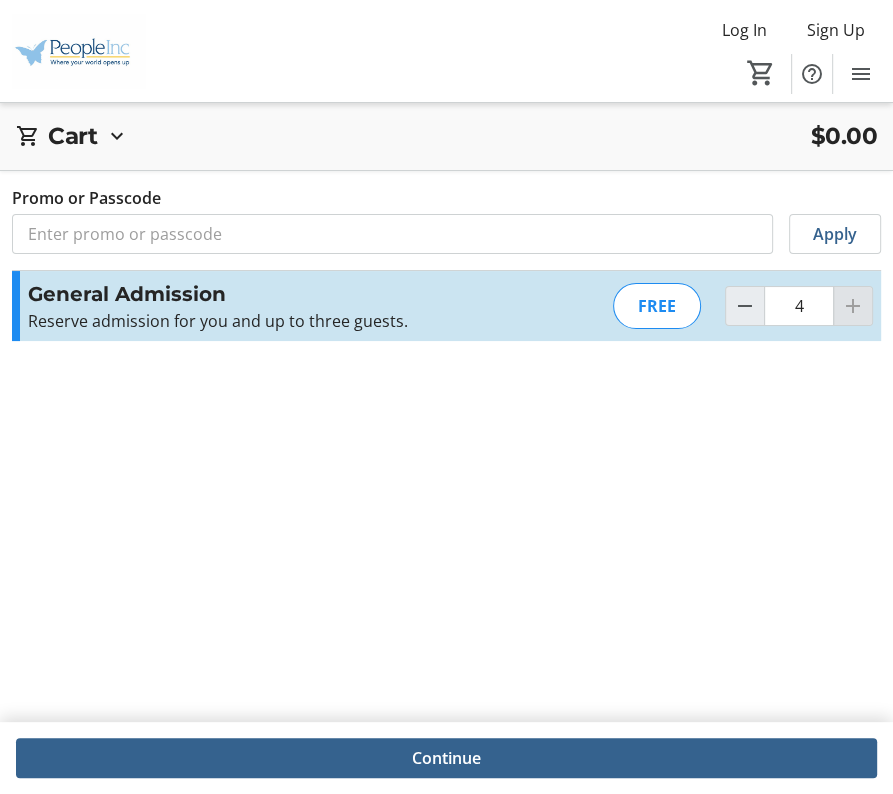 click 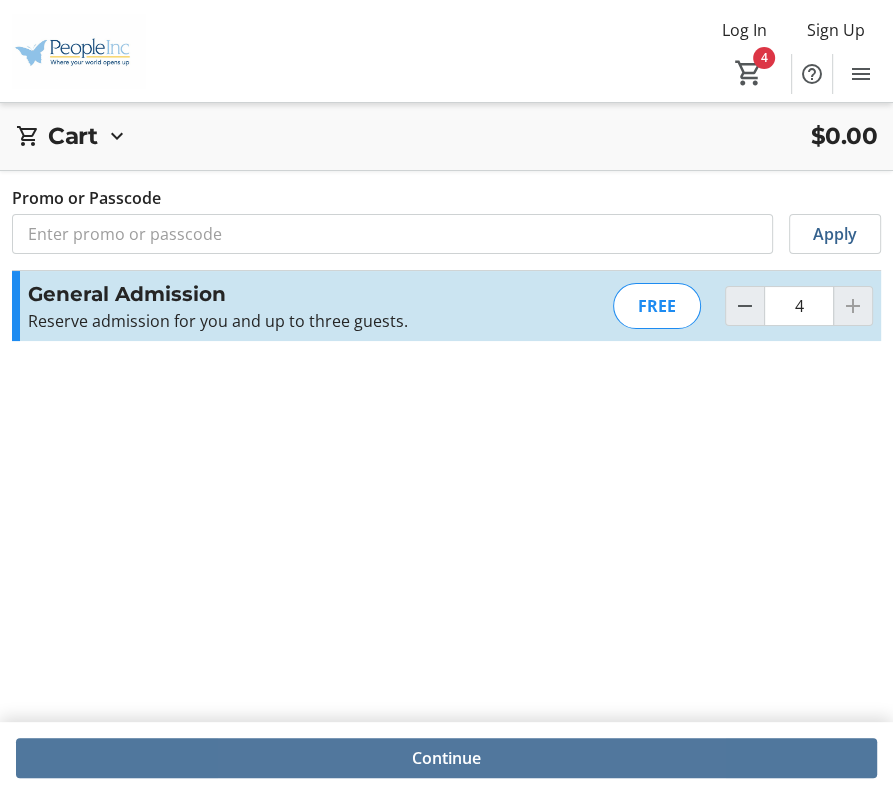 click on "Continue" 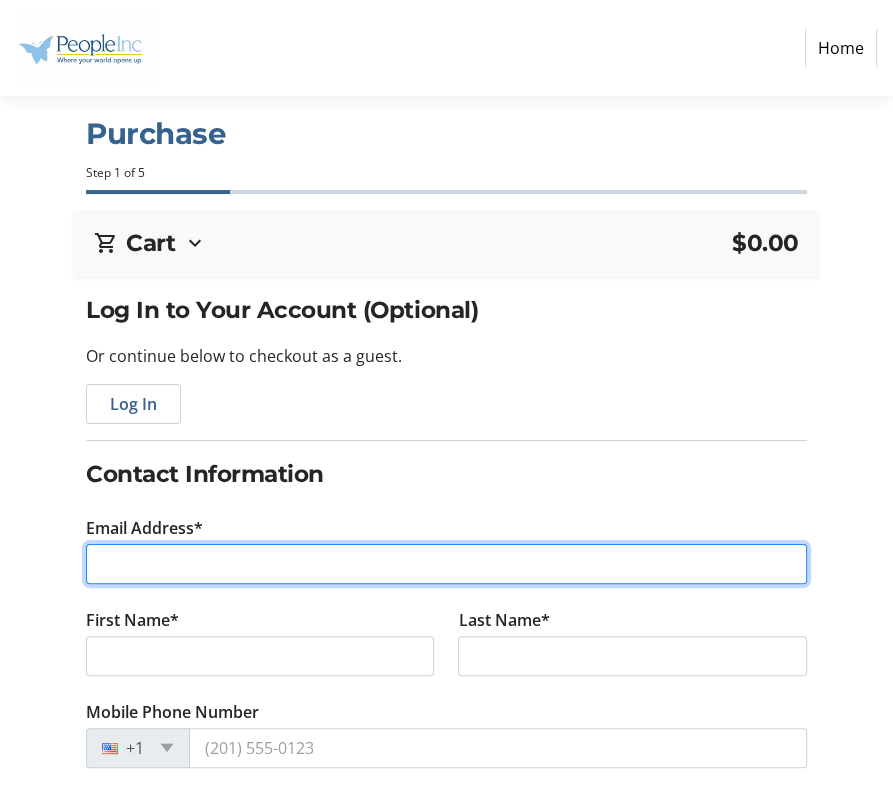 click on "Email Address*" at bounding box center (446, 564) 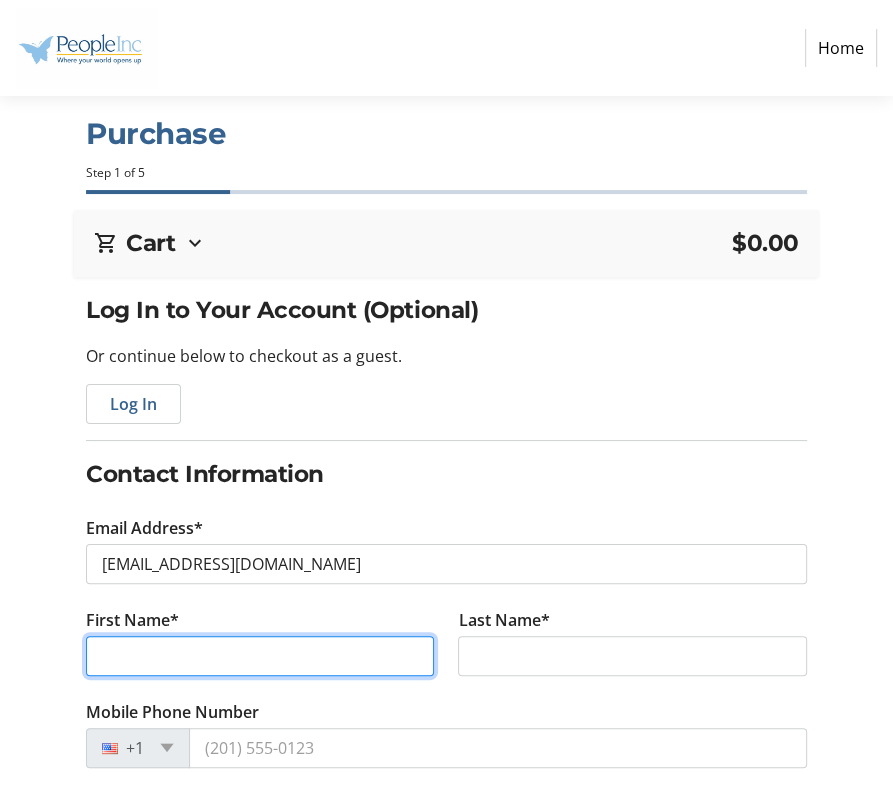 type on "[PERSON_NAME]" 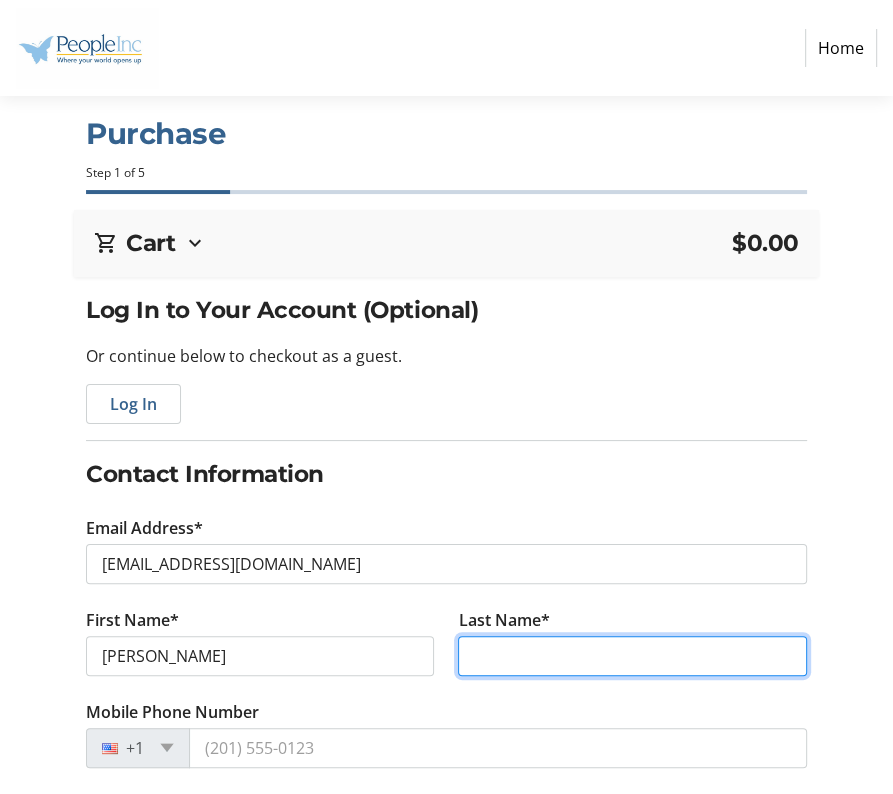 type on "[PERSON_NAME]" 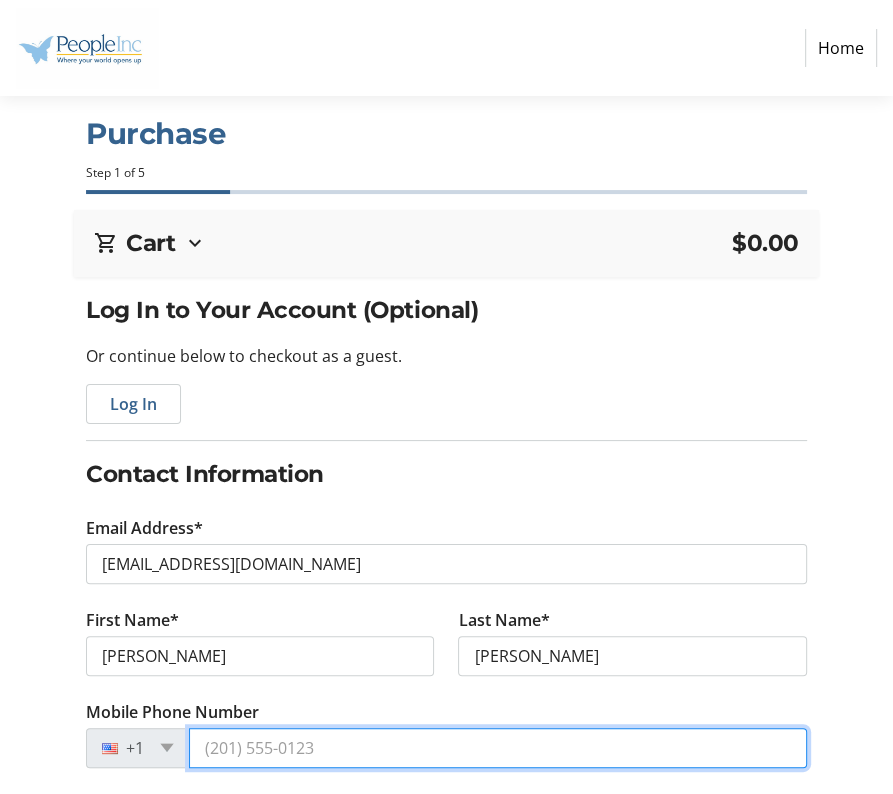 type on "[PHONE_NUMBER]" 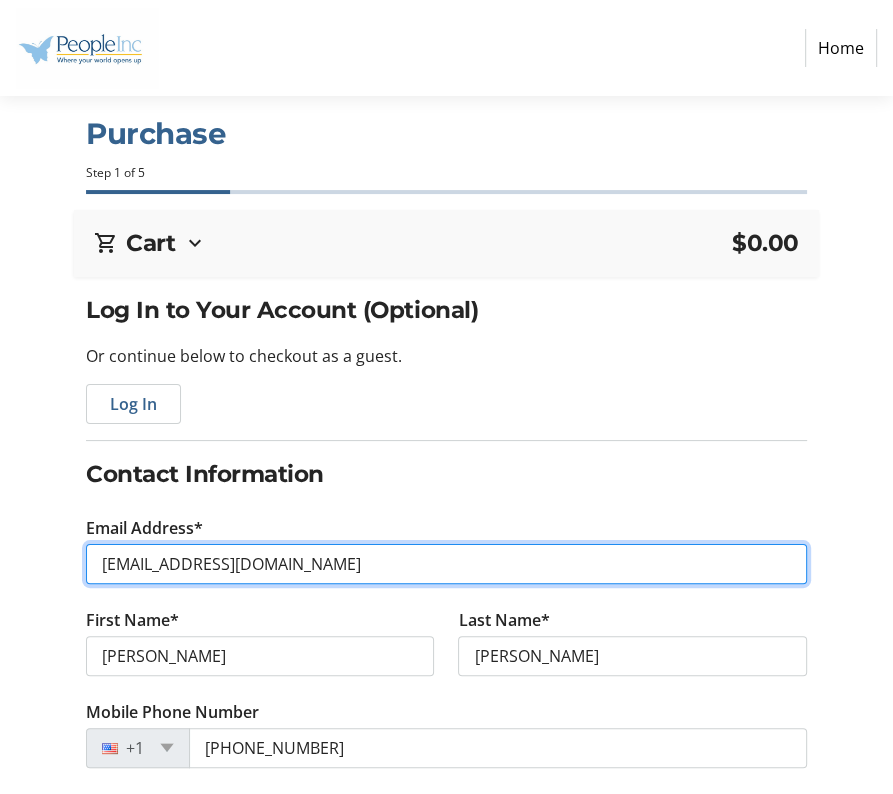 type on "[PERSON_NAME][EMAIL_ADDRESS][PERSON_NAME][DOMAIN_NAME]" 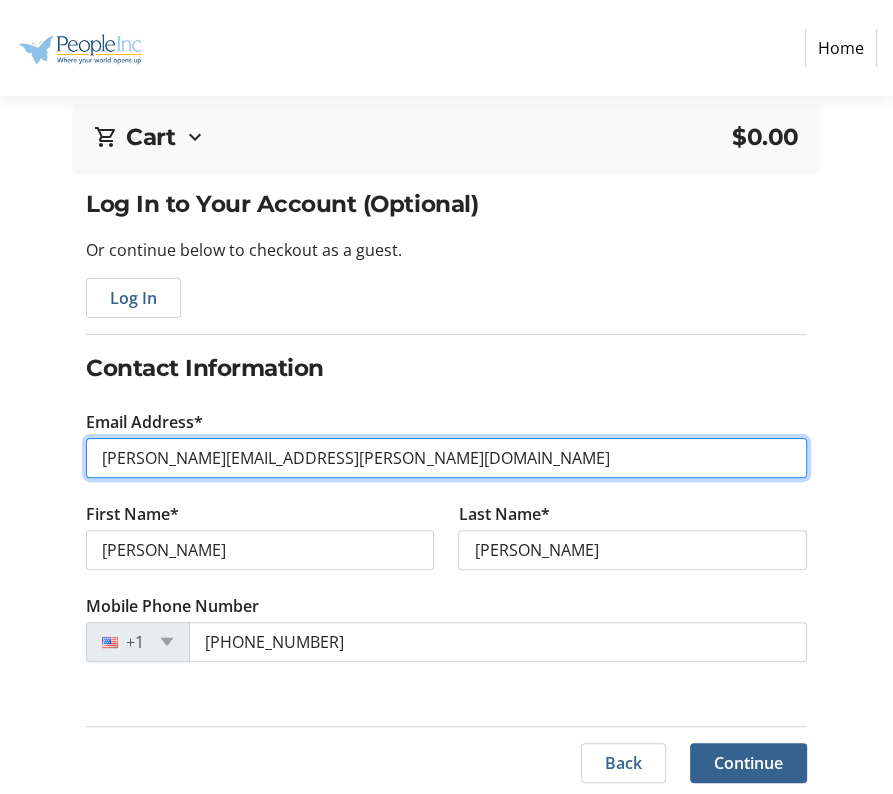scroll, scrollTop: 109, scrollLeft: 0, axis: vertical 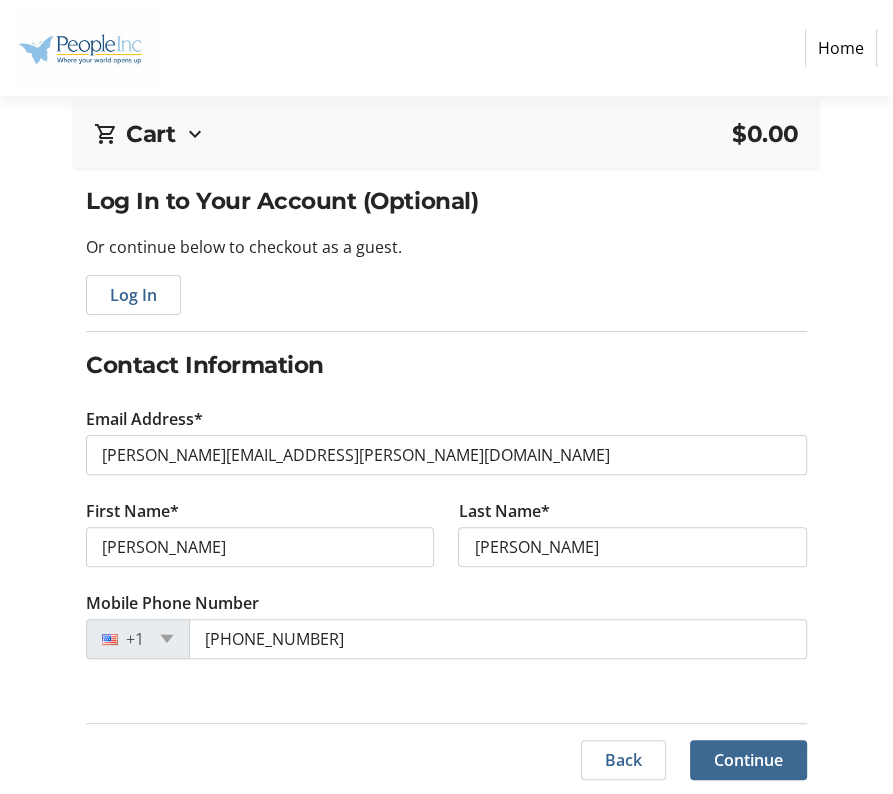click on "Continue" 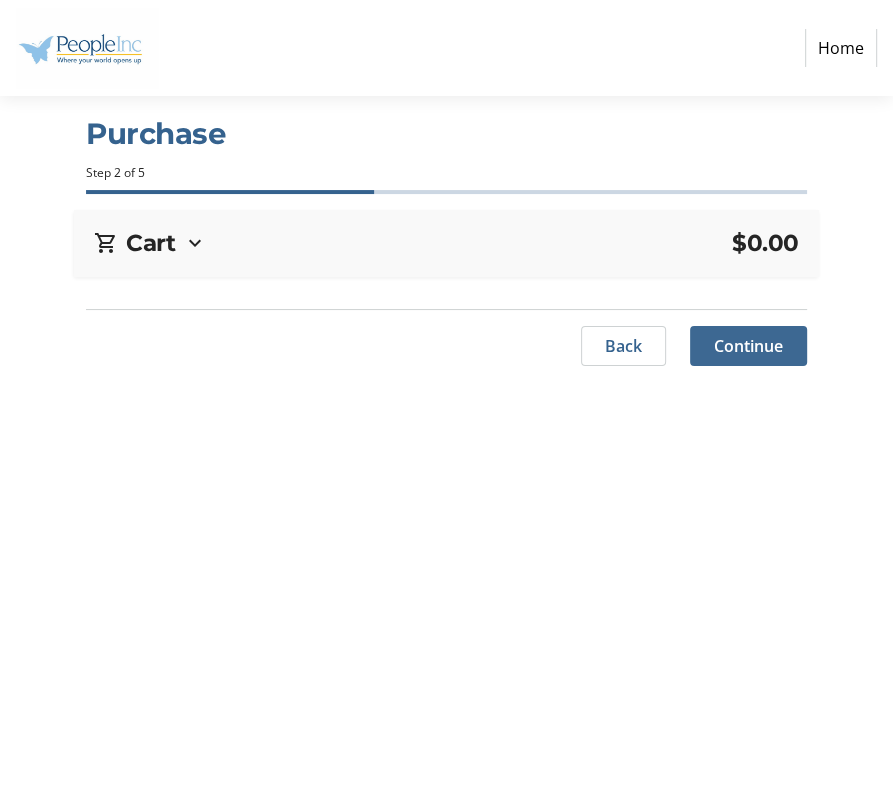 scroll, scrollTop: 0, scrollLeft: 0, axis: both 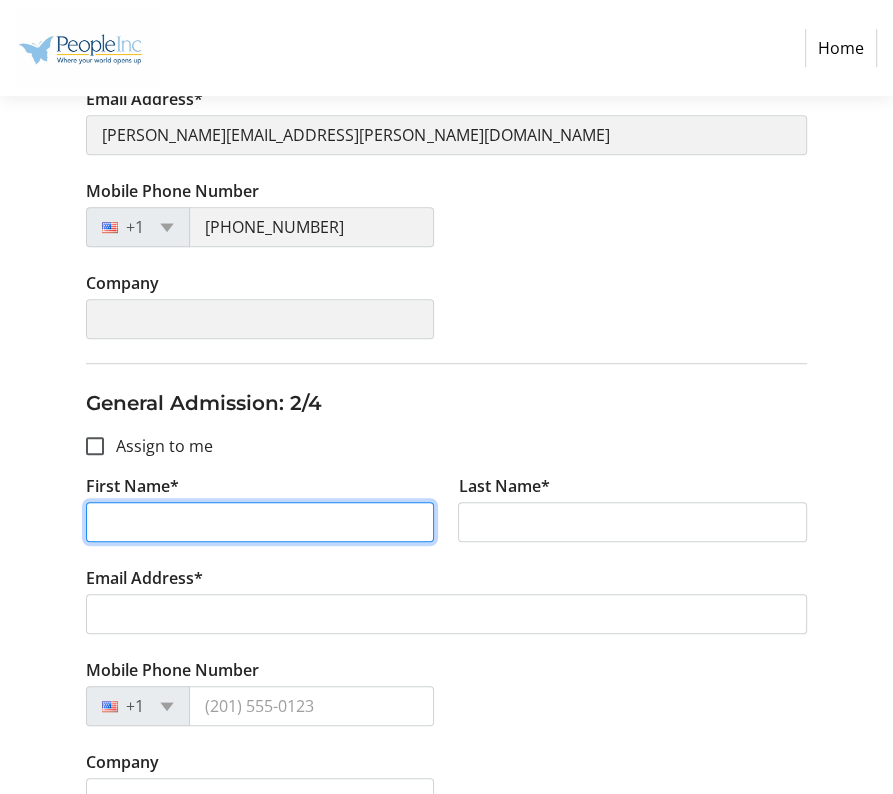 click on "First Name*" at bounding box center [260, 522] 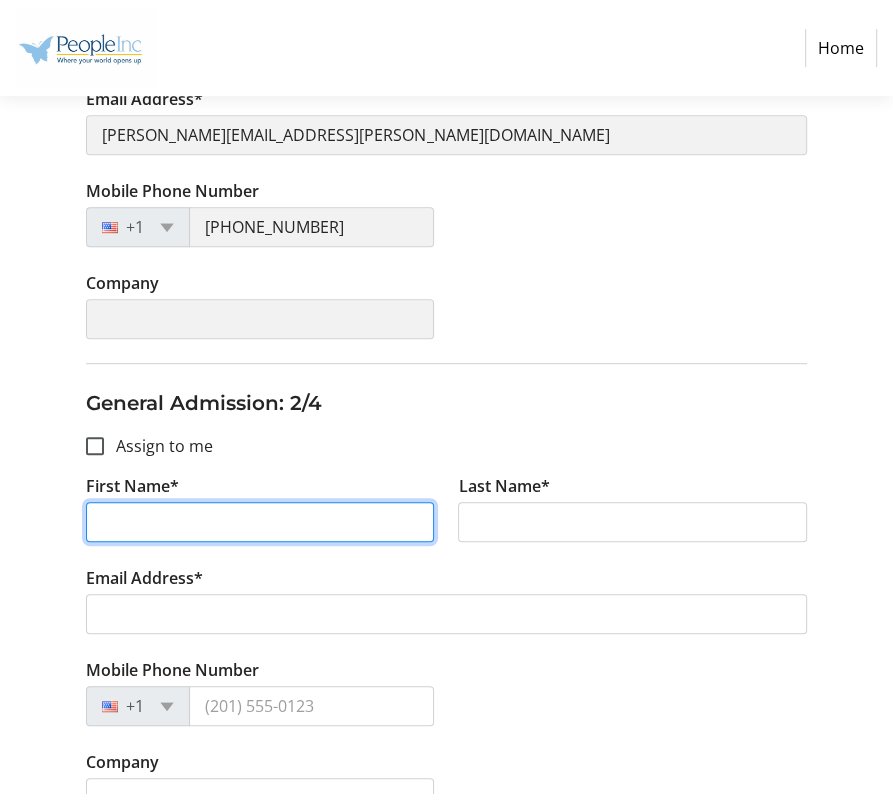 type on "[PERSON_NAME]" 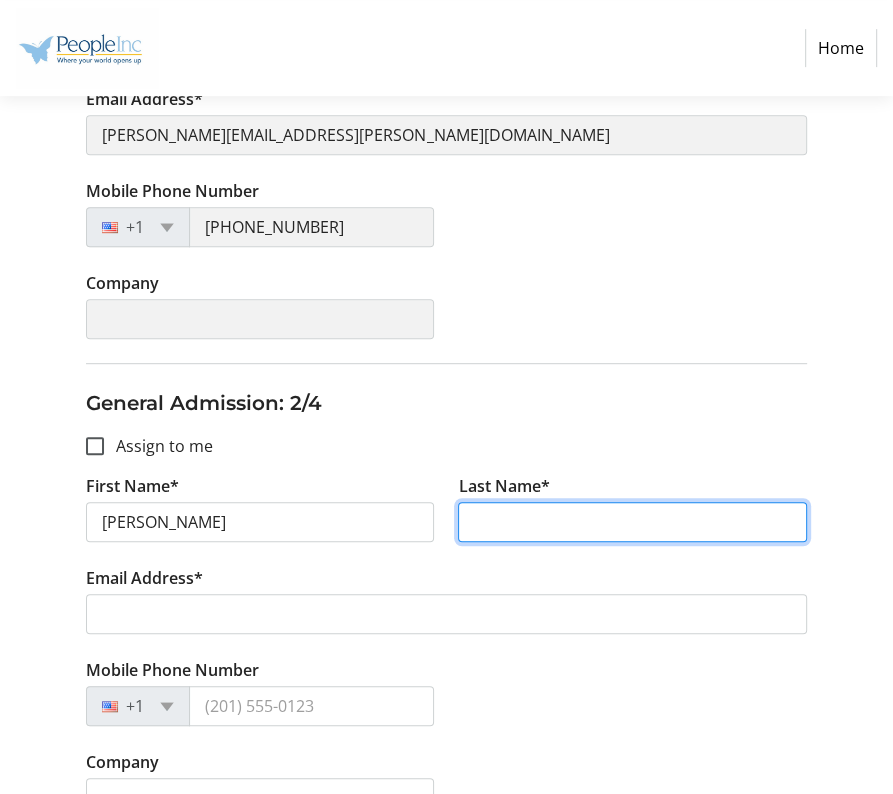 type on "[PERSON_NAME]" 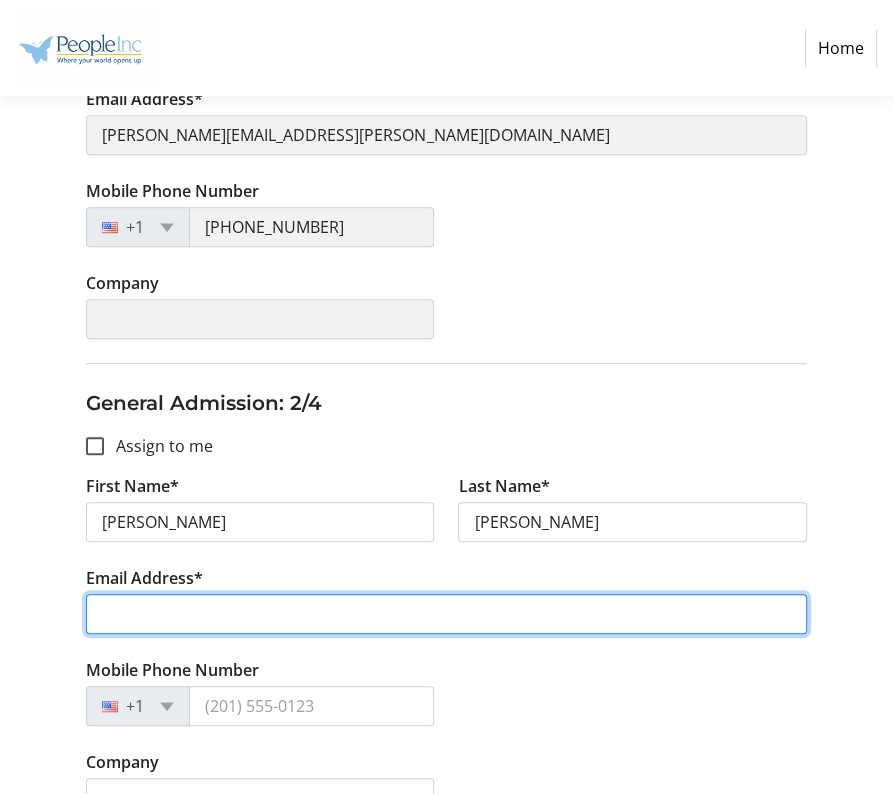 type on "[PERSON_NAME][EMAIL_ADDRESS][PERSON_NAME][DOMAIN_NAME]" 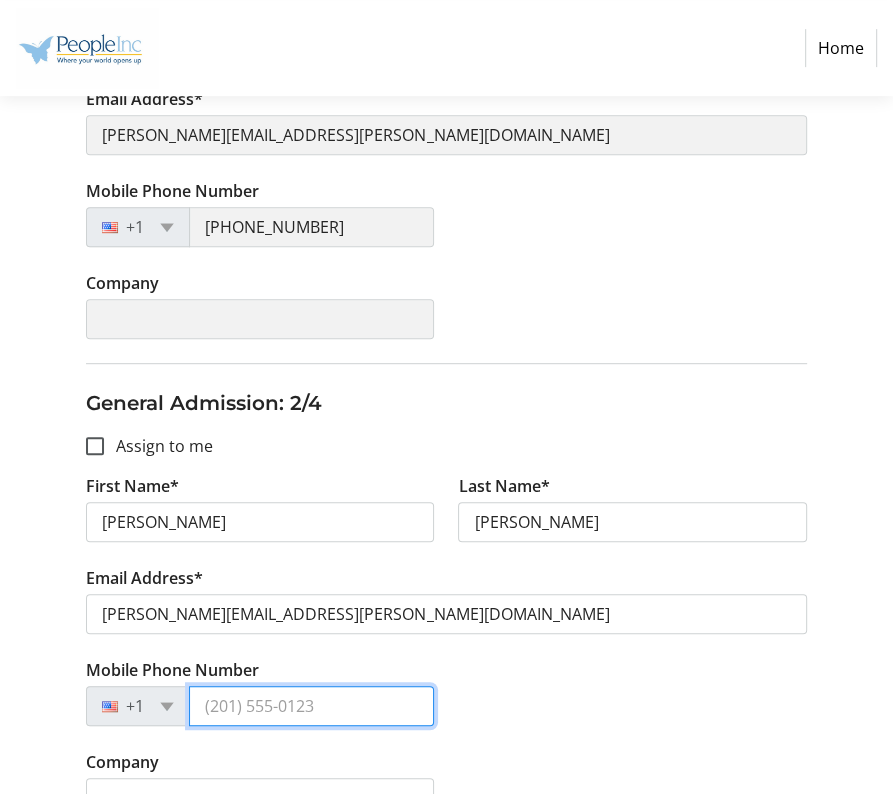 type on "[PHONE_NUMBER]" 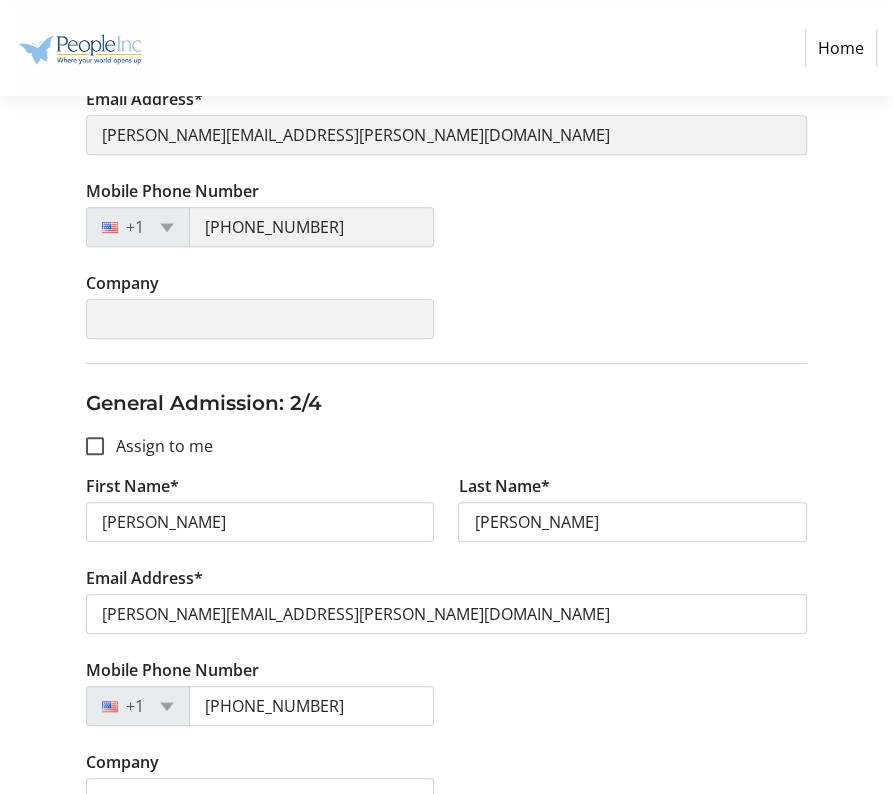 type on "[PERSON_NAME]" 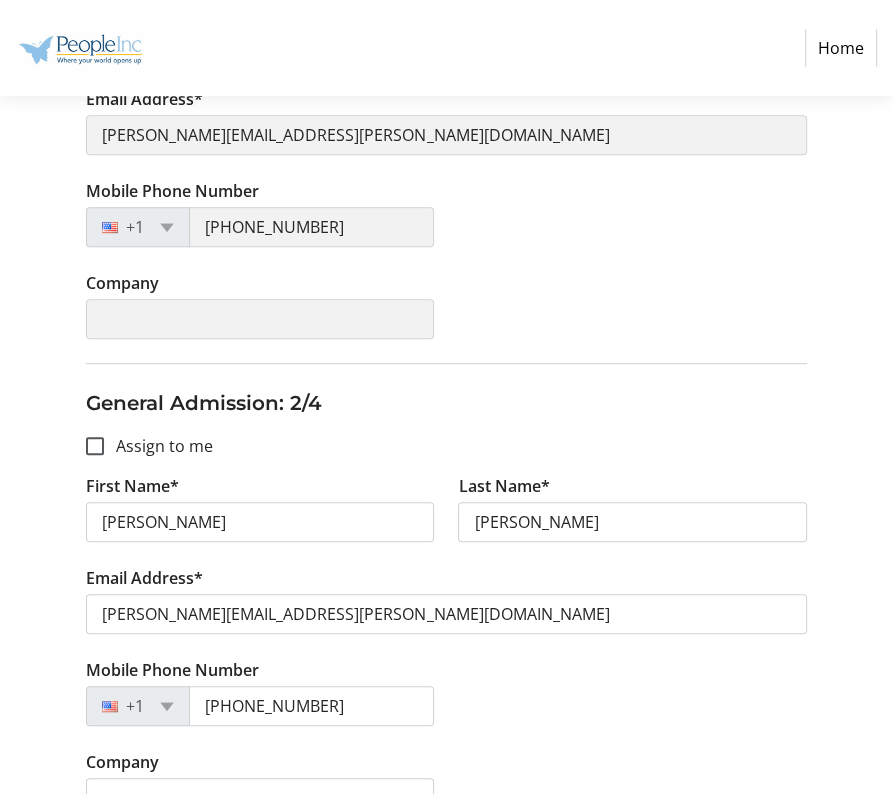 type on "[PERSON_NAME]" 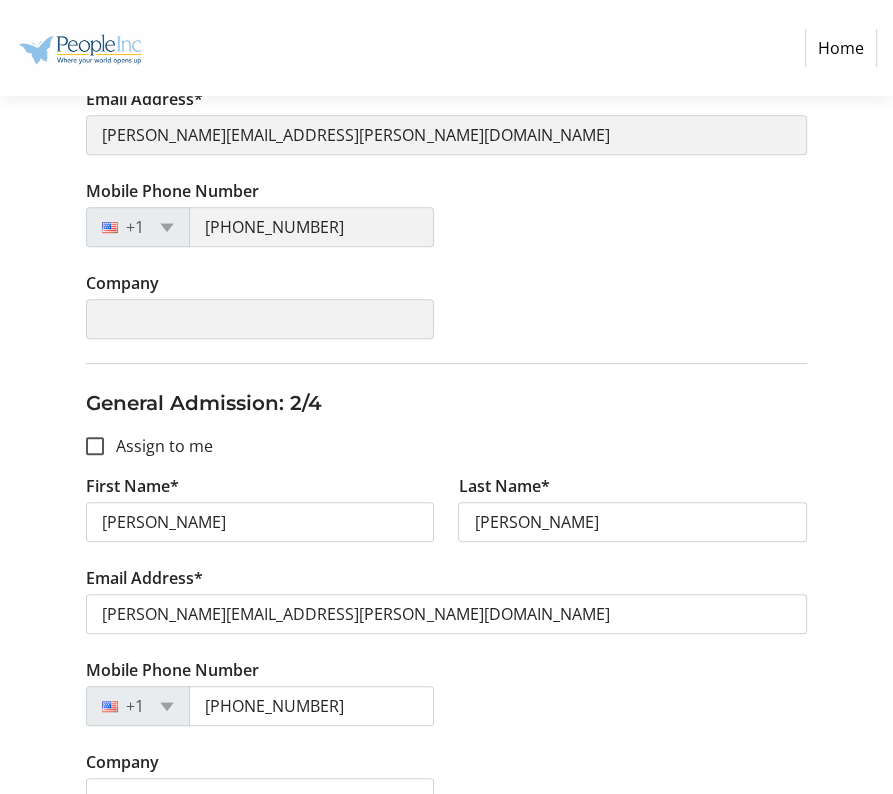 type on "[PERSON_NAME][EMAIL_ADDRESS][PERSON_NAME][DOMAIN_NAME]" 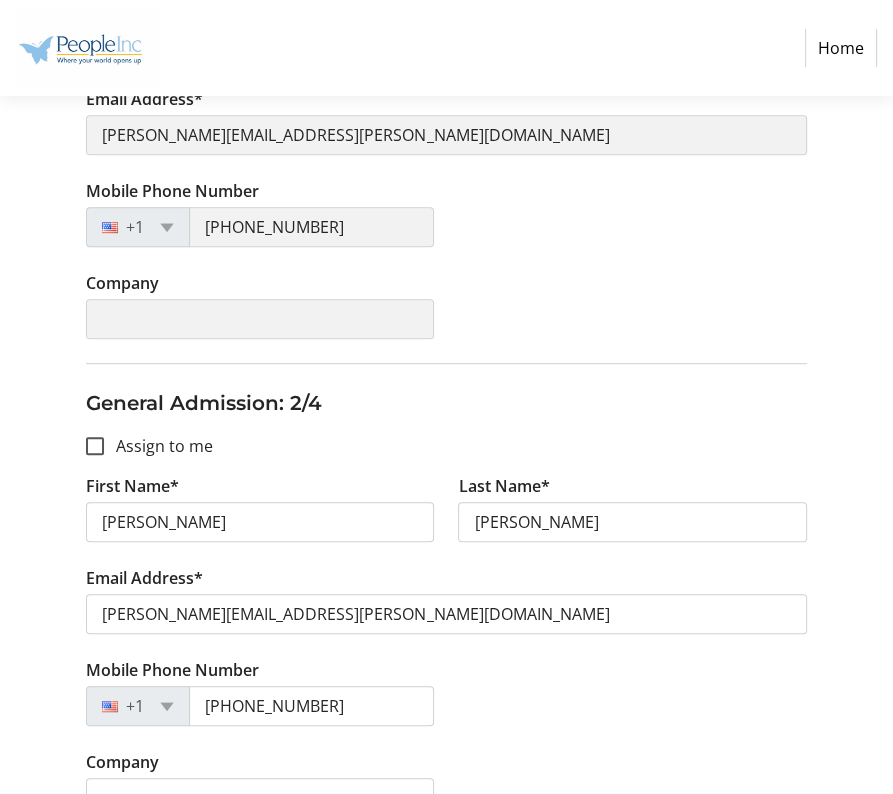 type on "[PHONE_NUMBER]" 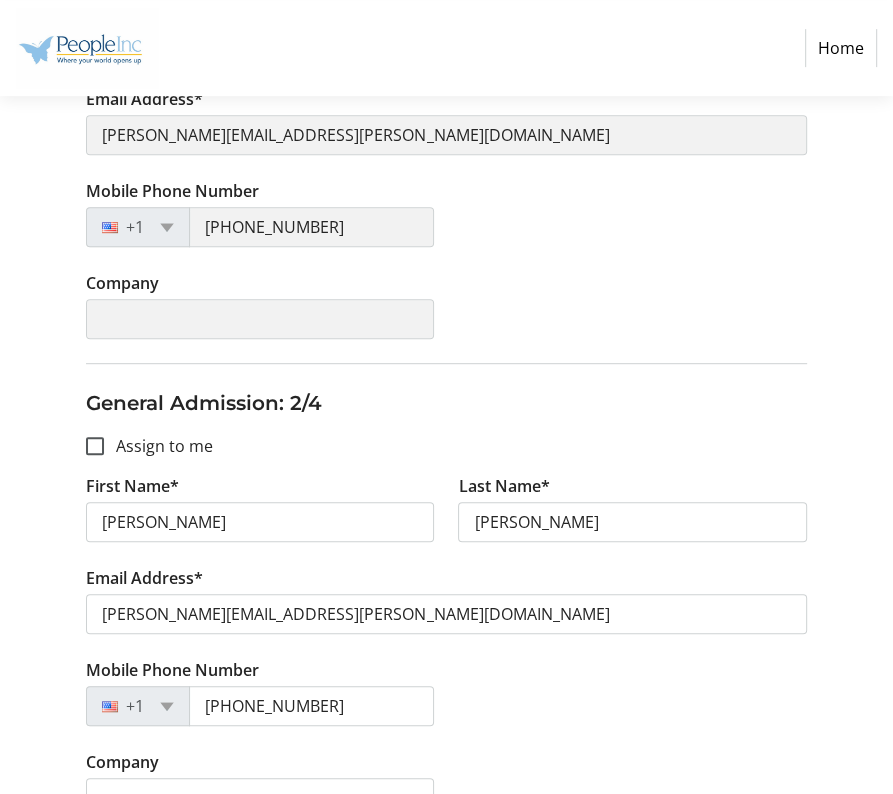 type on "[PERSON_NAME][EMAIL_ADDRESS][PERSON_NAME][DOMAIN_NAME]" 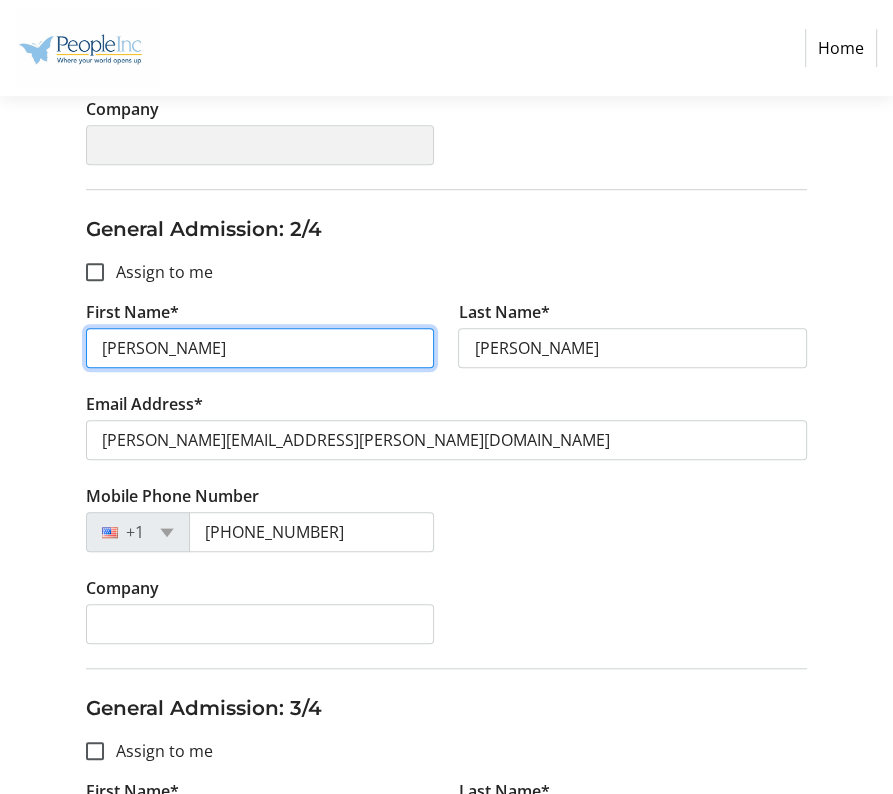 scroll, scrollTop: 800, scrollLeft: 0, axis: vertical 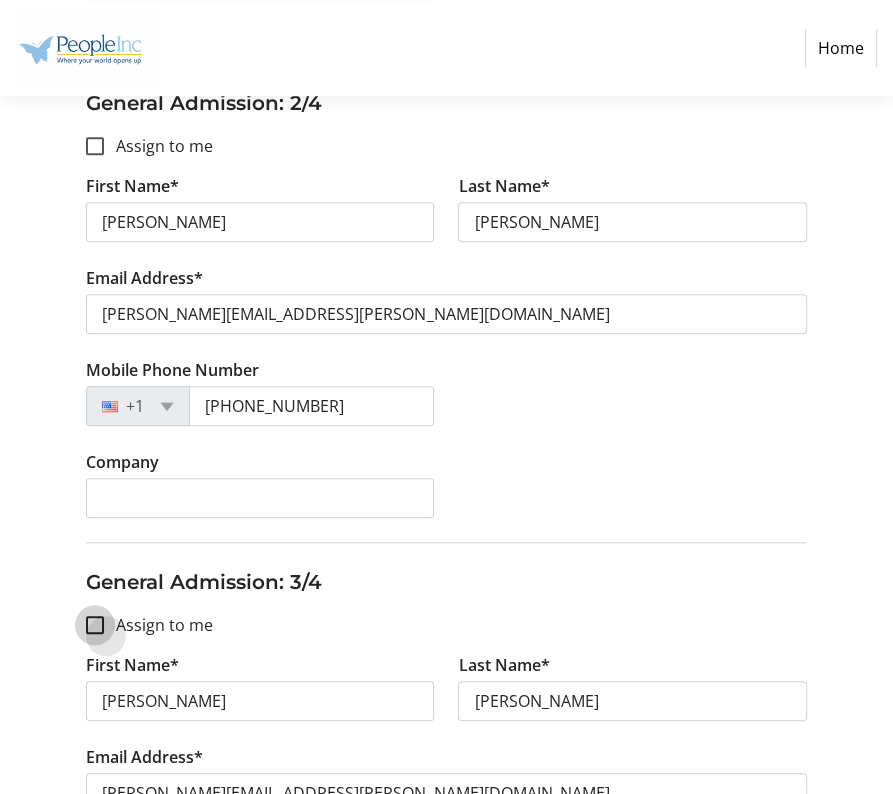 click on "Assign to me" at bounding box center (95, 625) 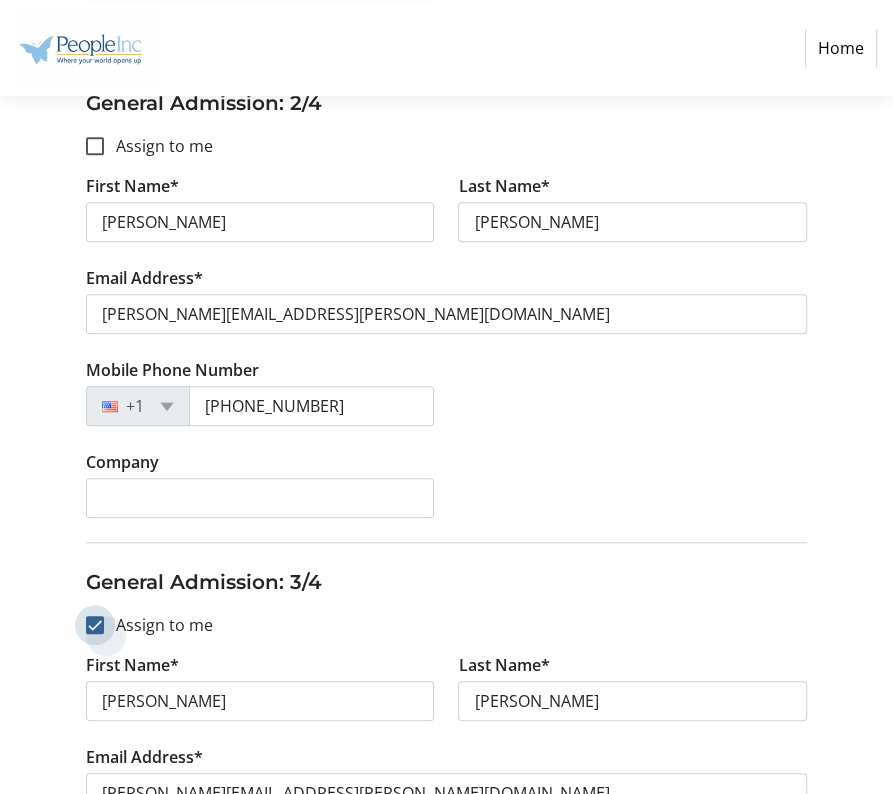 checkbox on "true" 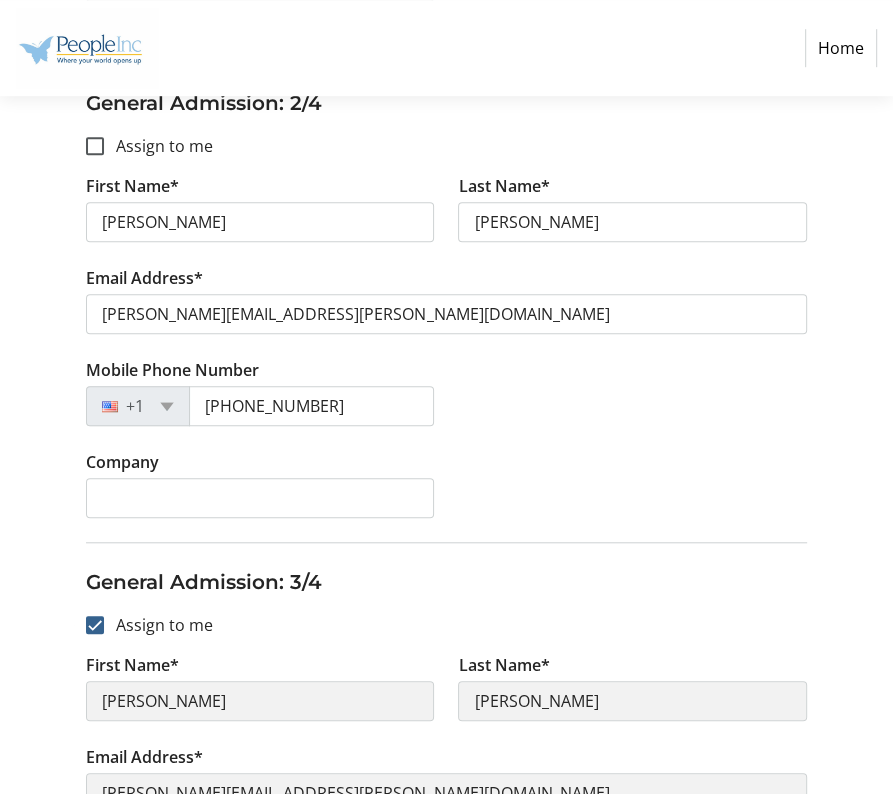 click on "Assign to me" at bounding box center (158, 146) 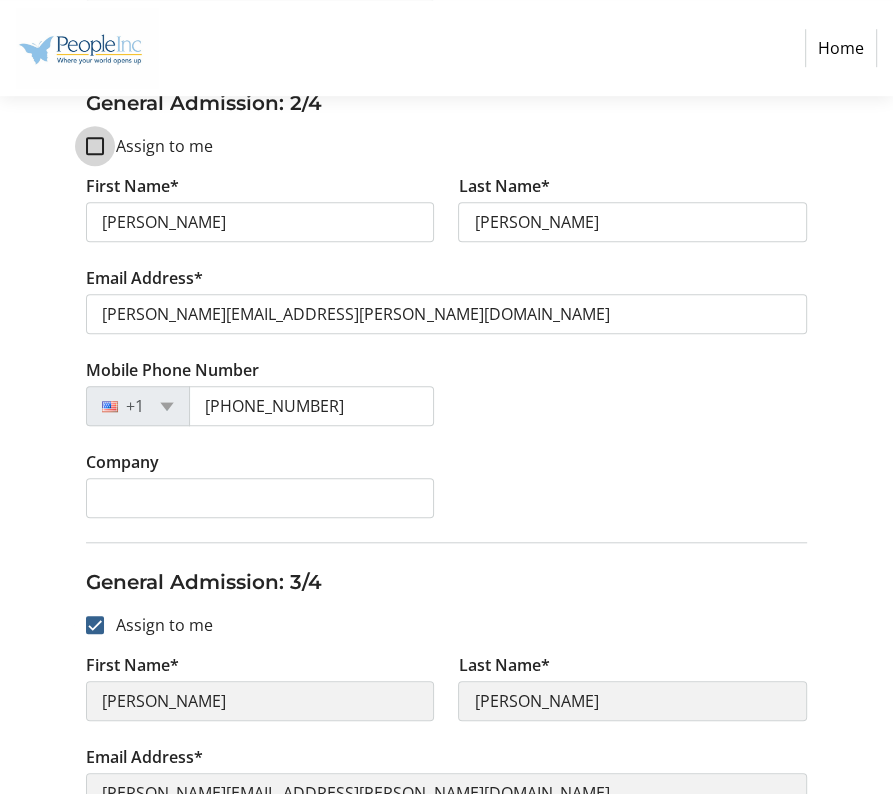 click on "Assign to me" at bounding box center (95, 146) 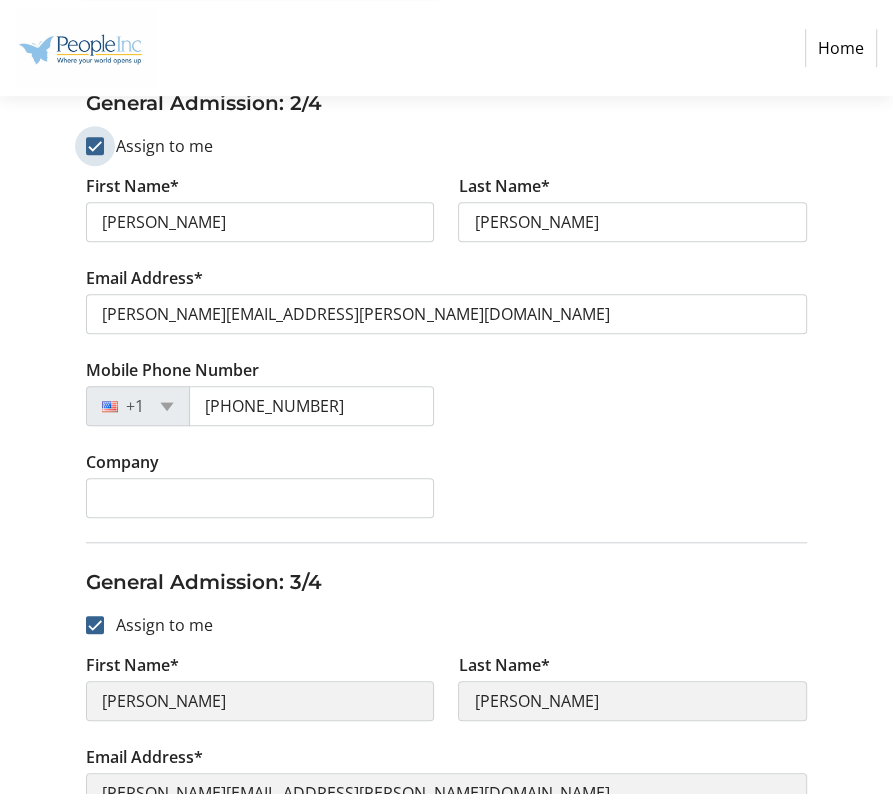 checkbox on "true" 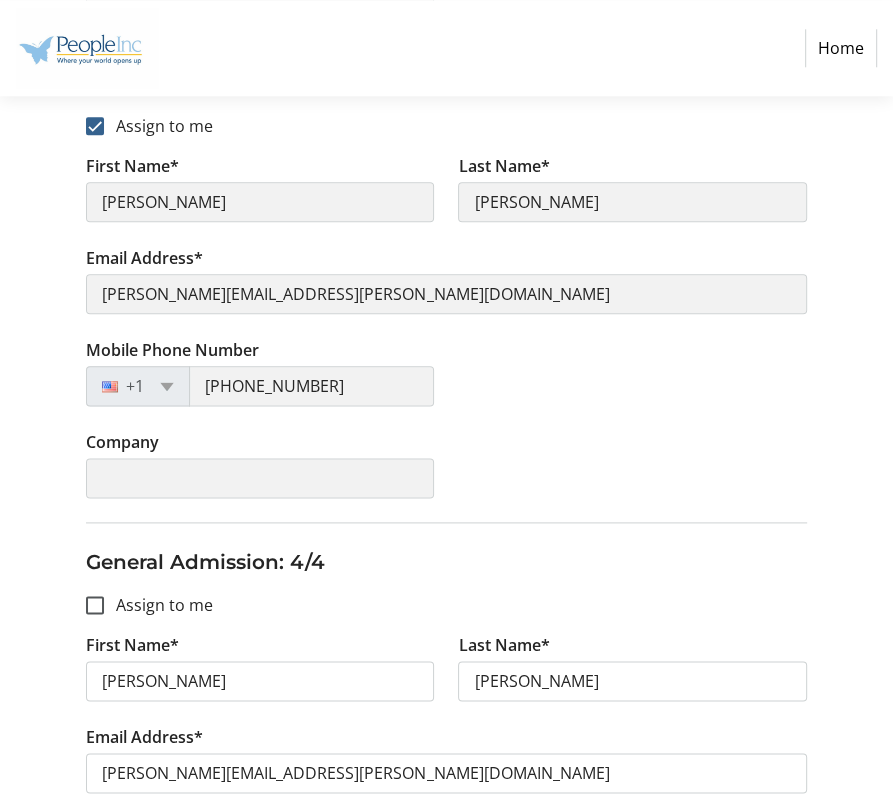 scroll, scrollTop: 1300, scrollLeft: 0, axis: vertical 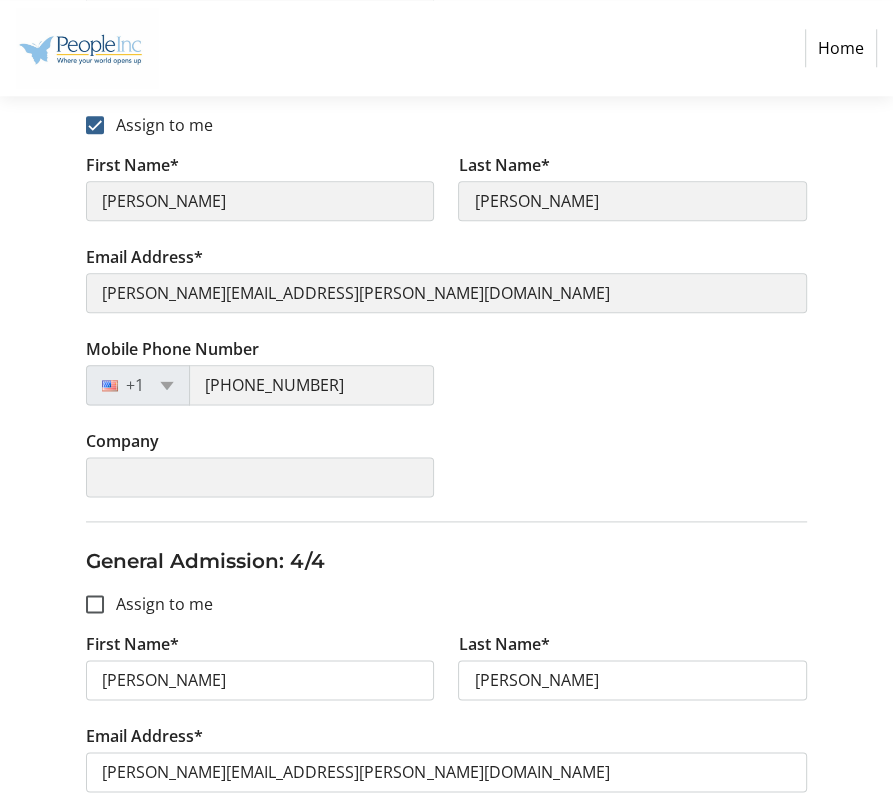 click on "Assign to me" at bounding box center [158, 604] 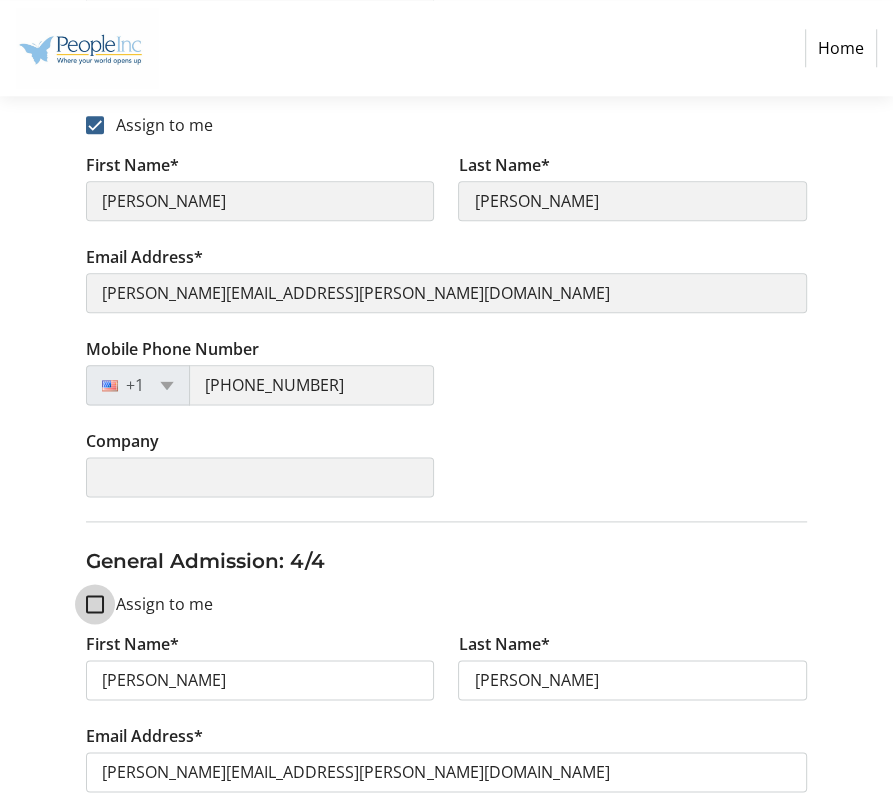 click on "Assign to me" at bounding box center [95, 604] 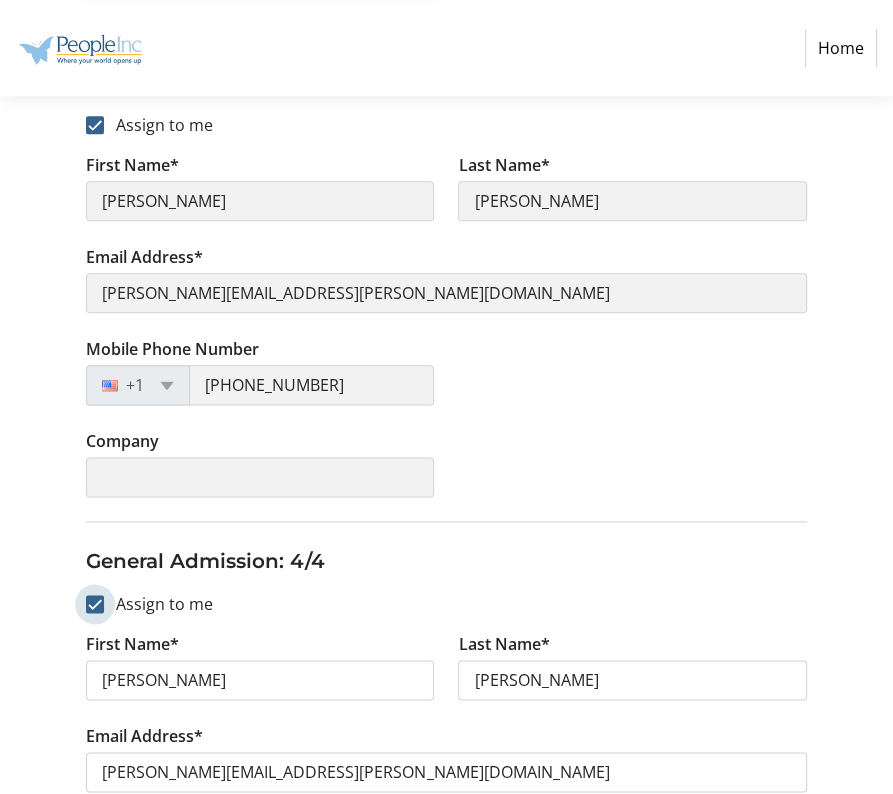 checkbox on "true" 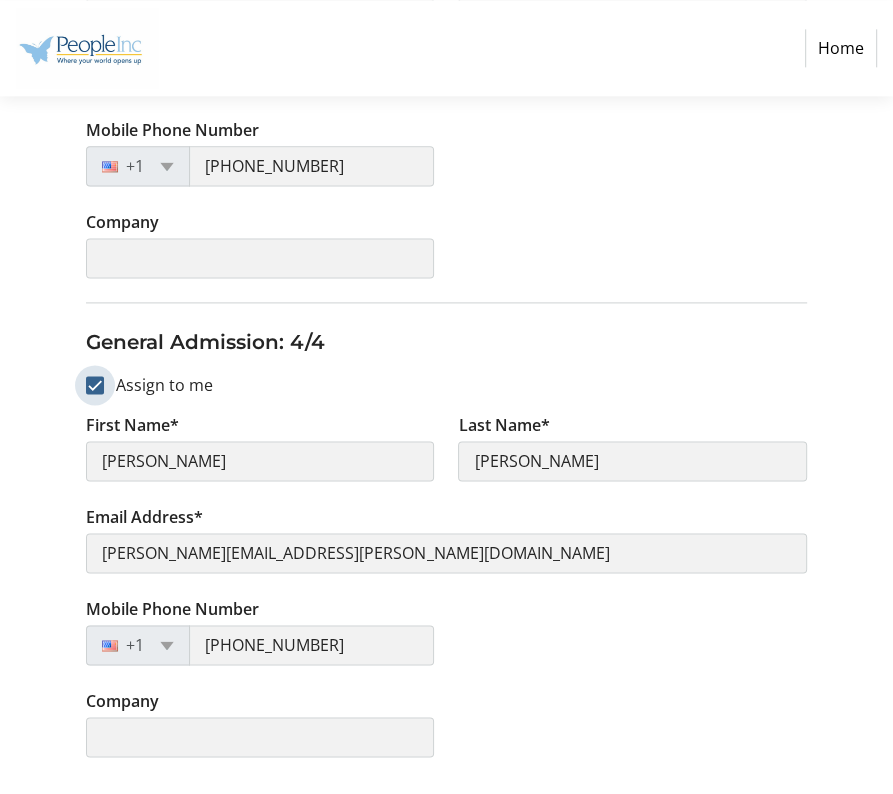 scroll, scrollTop: 1589, scrollLeft: 0, axis: vertical 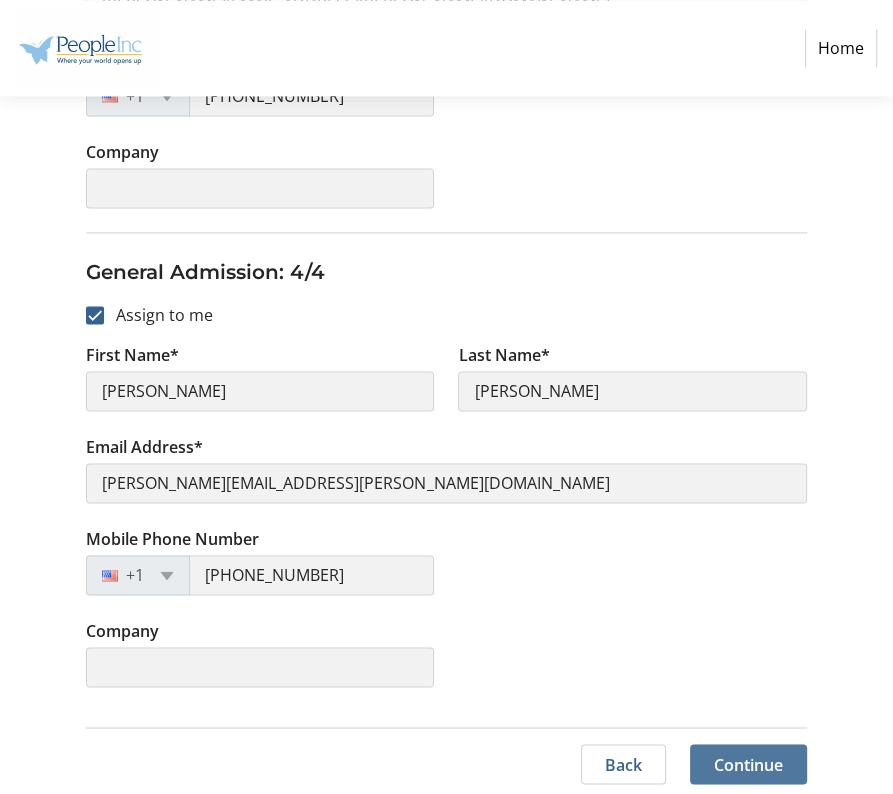 click 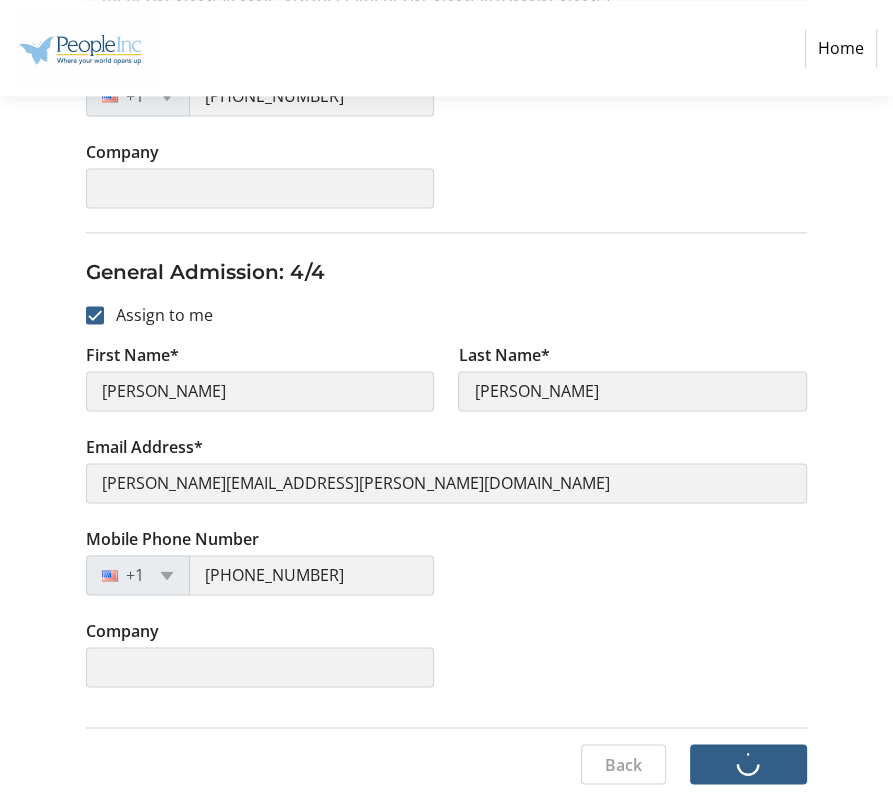 scroll, scrollTop: 0, scrollLeft: 0, axis: both 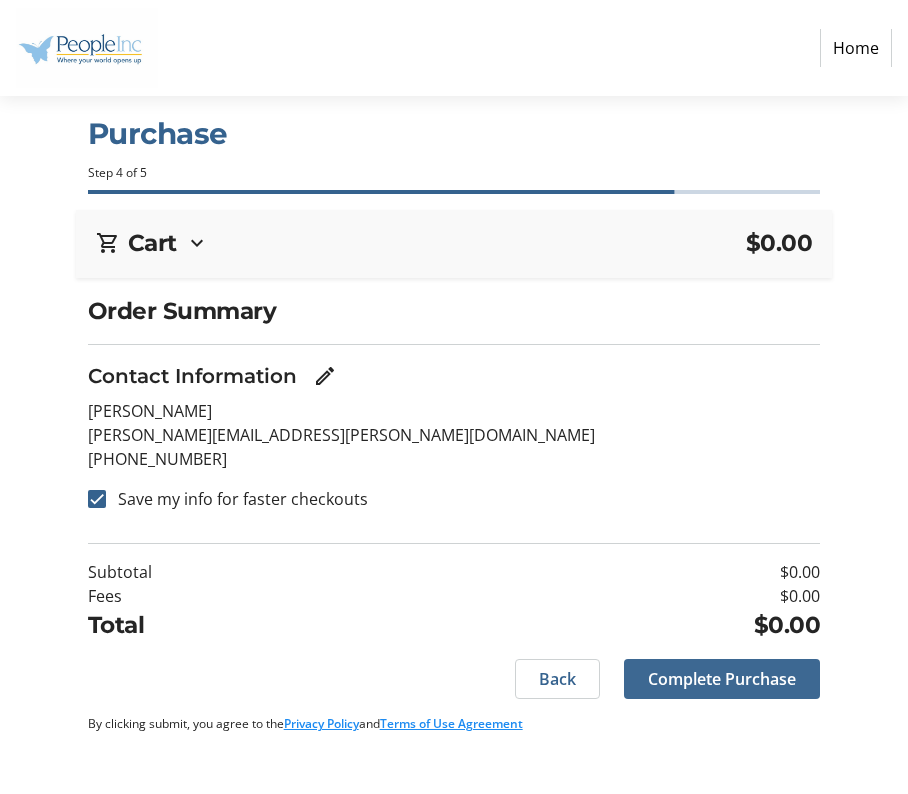 click on "Complete Purchase" 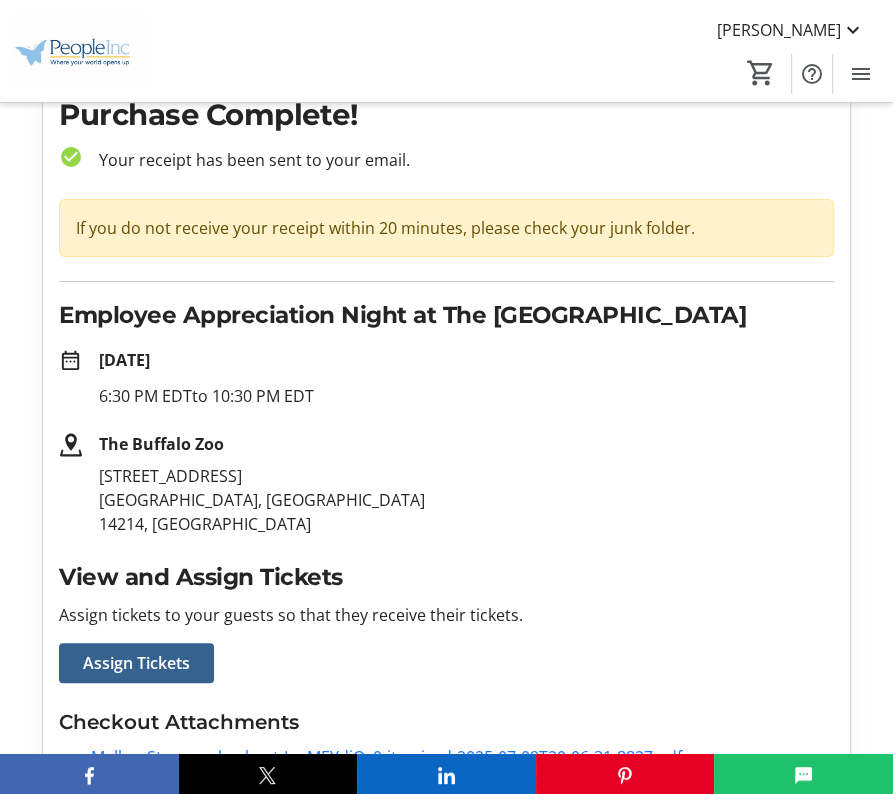 scroll, scrollTop: 0, scrollLeft: 0, axis: both 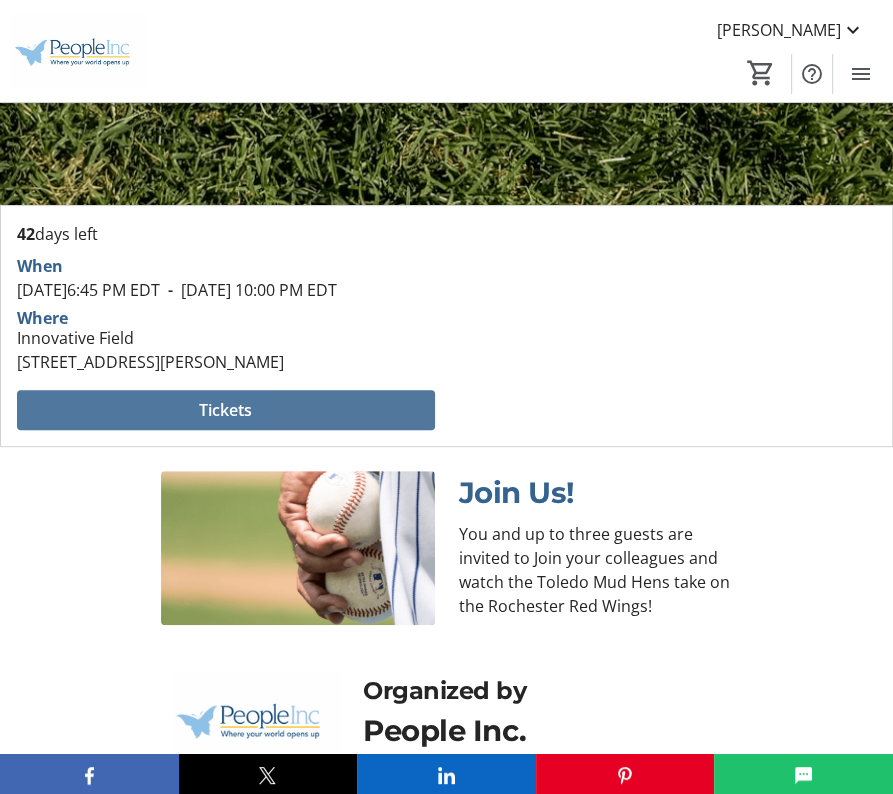 click at bounding box center (226, 410) 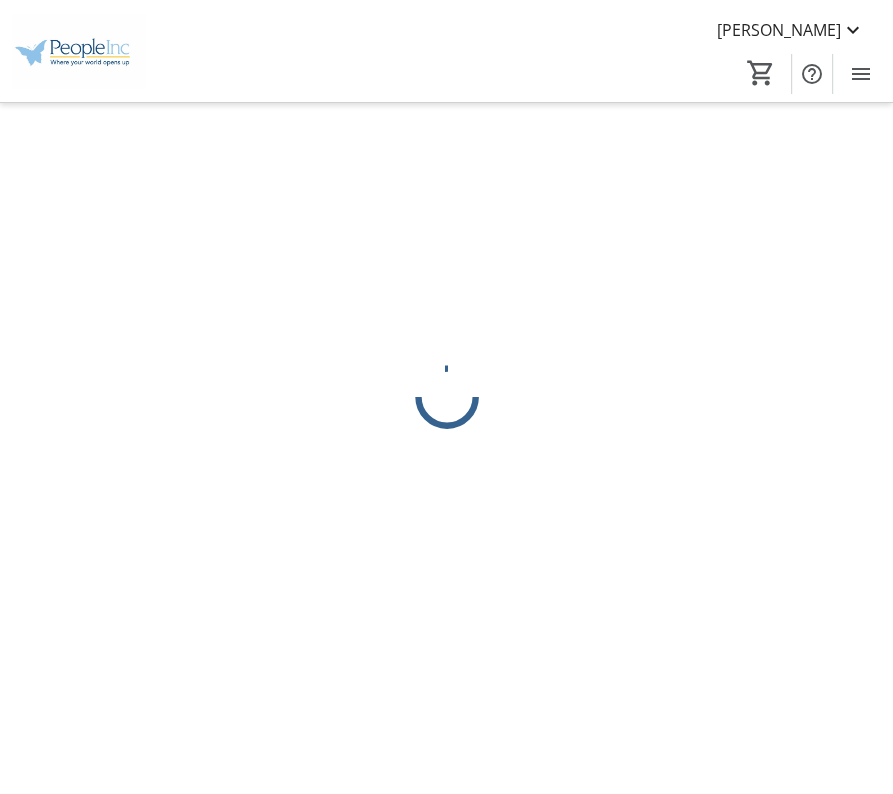 scroll, scrollTop: 0, scrollLeft: 0, axis: both 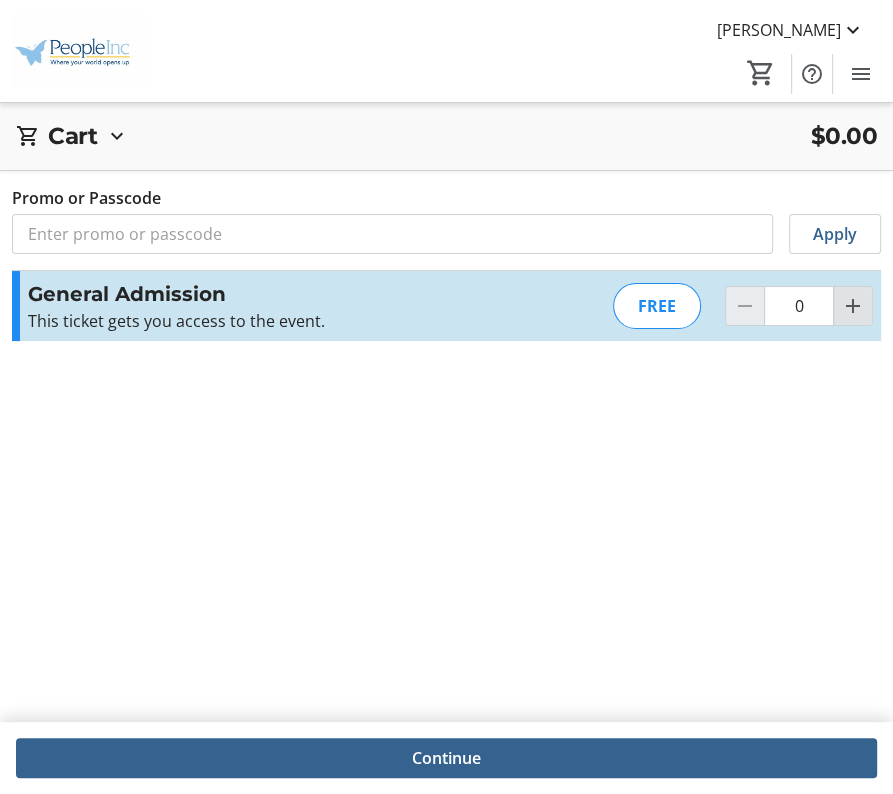 click 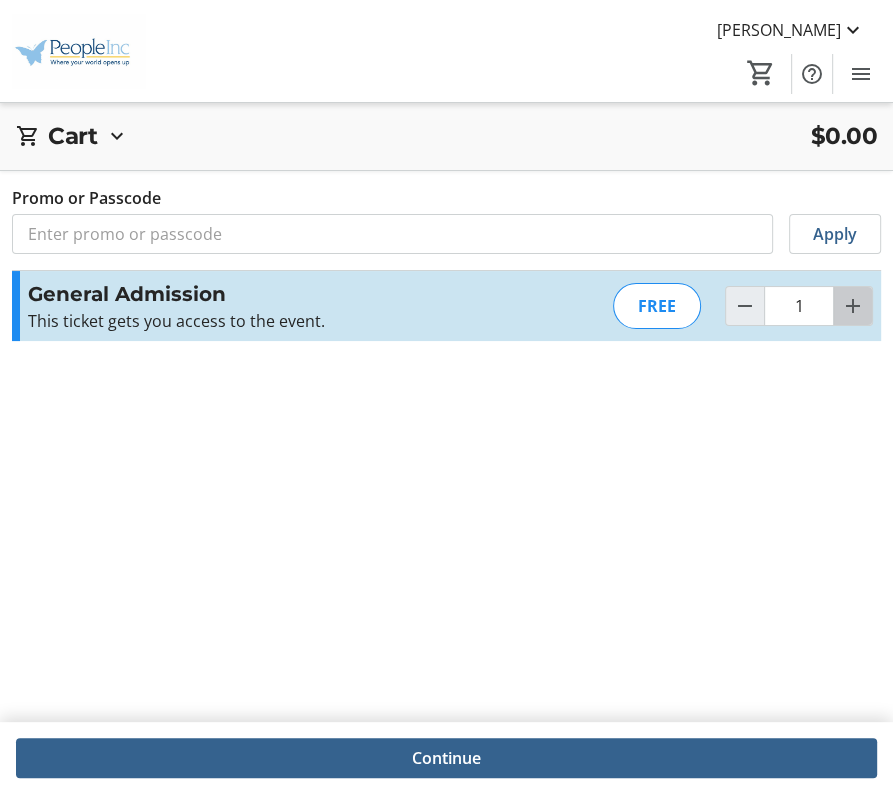 click 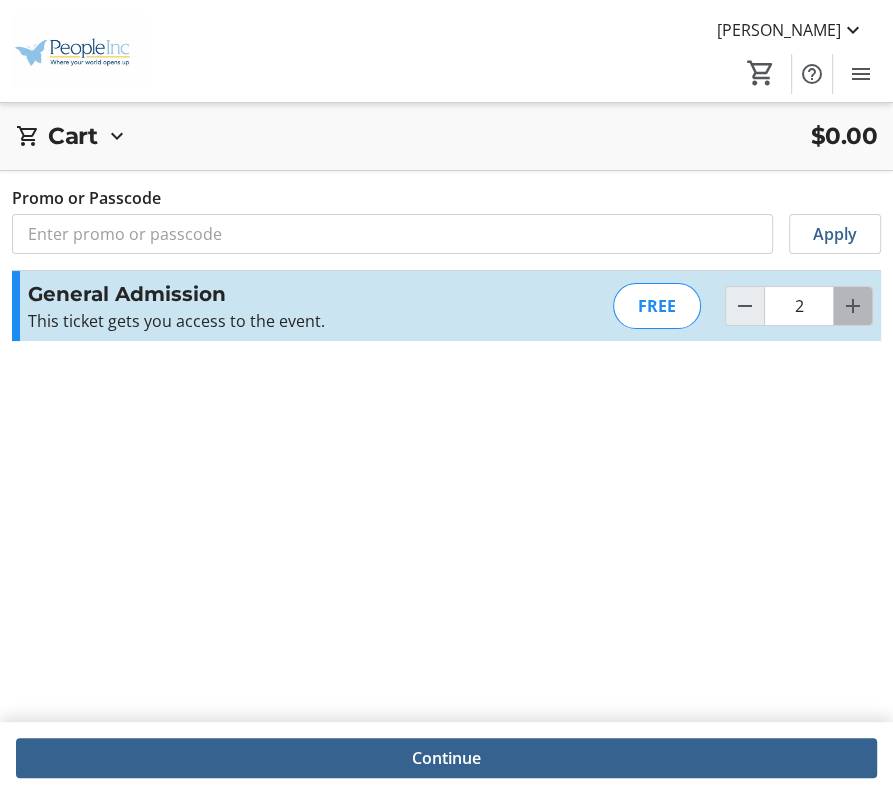 click 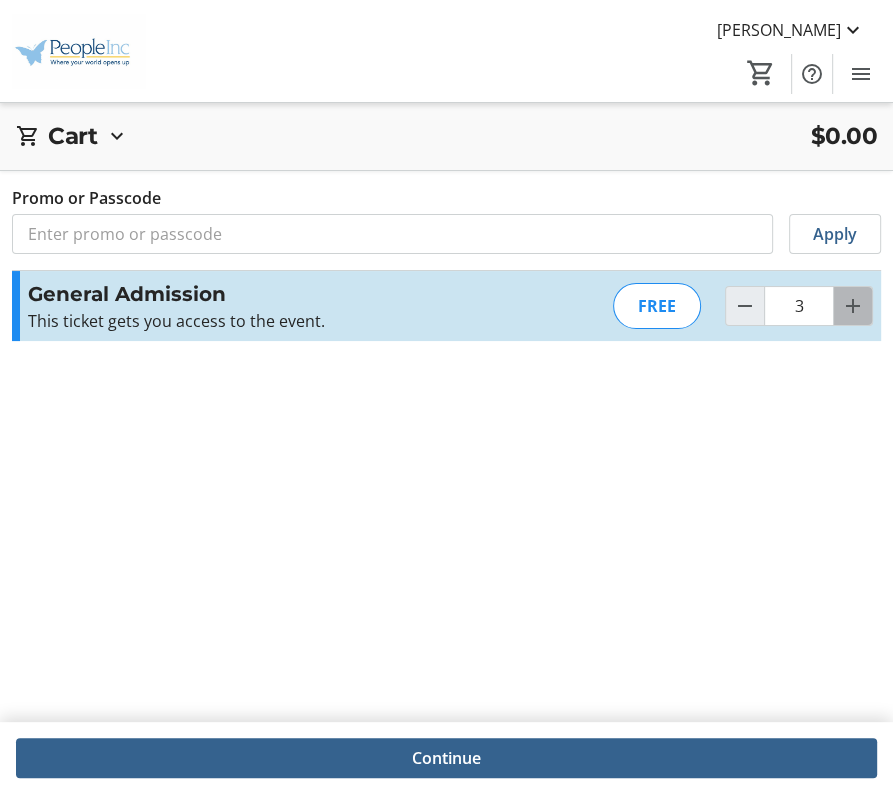 click 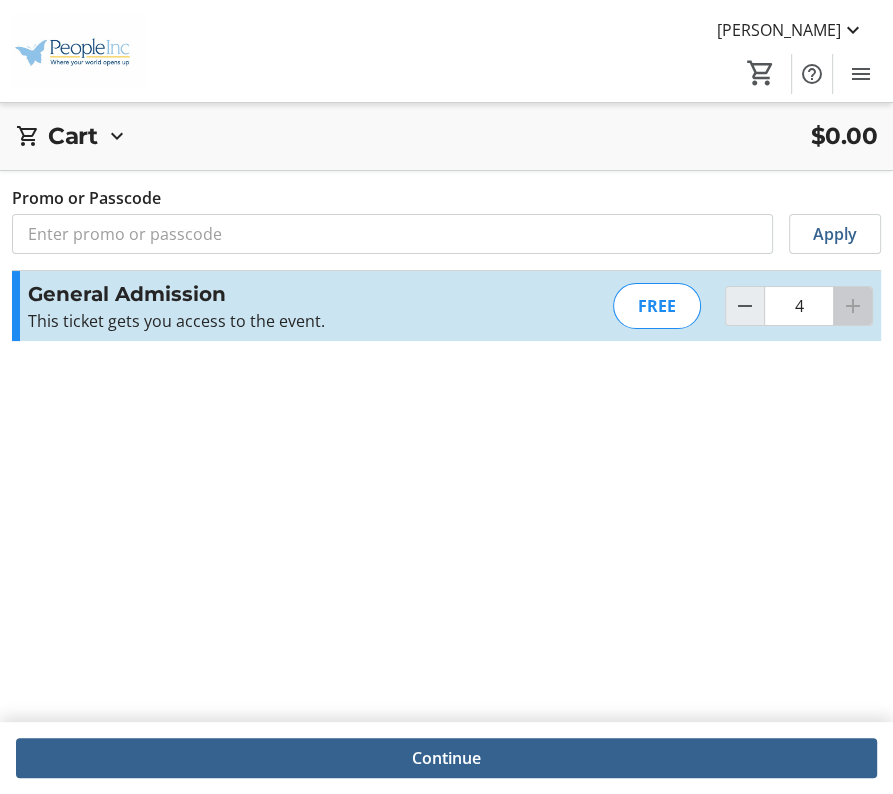 click 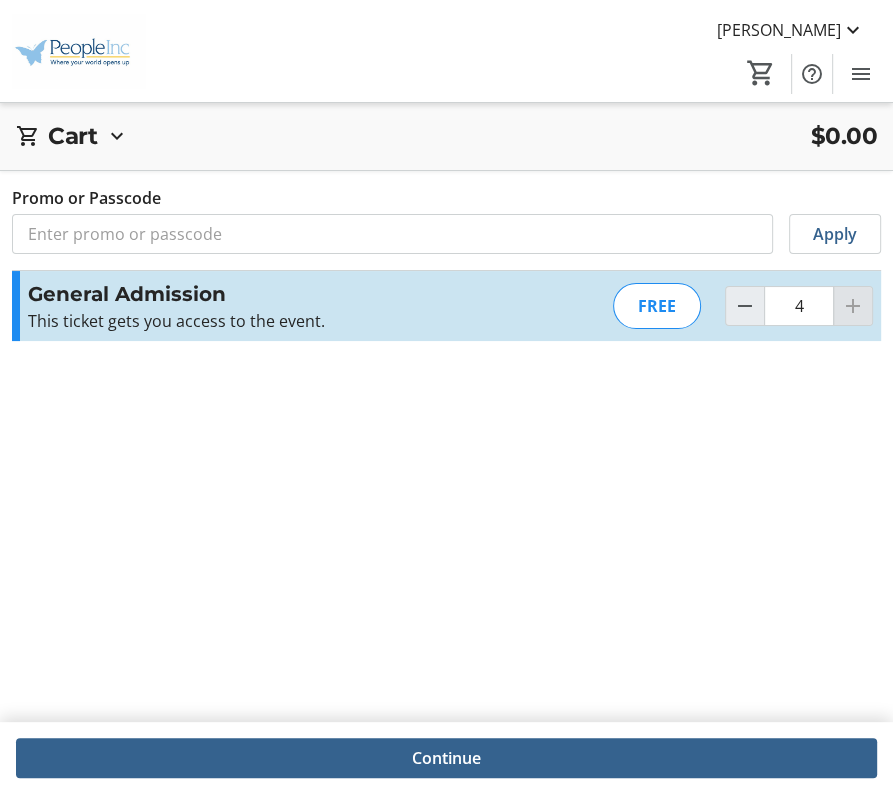 click 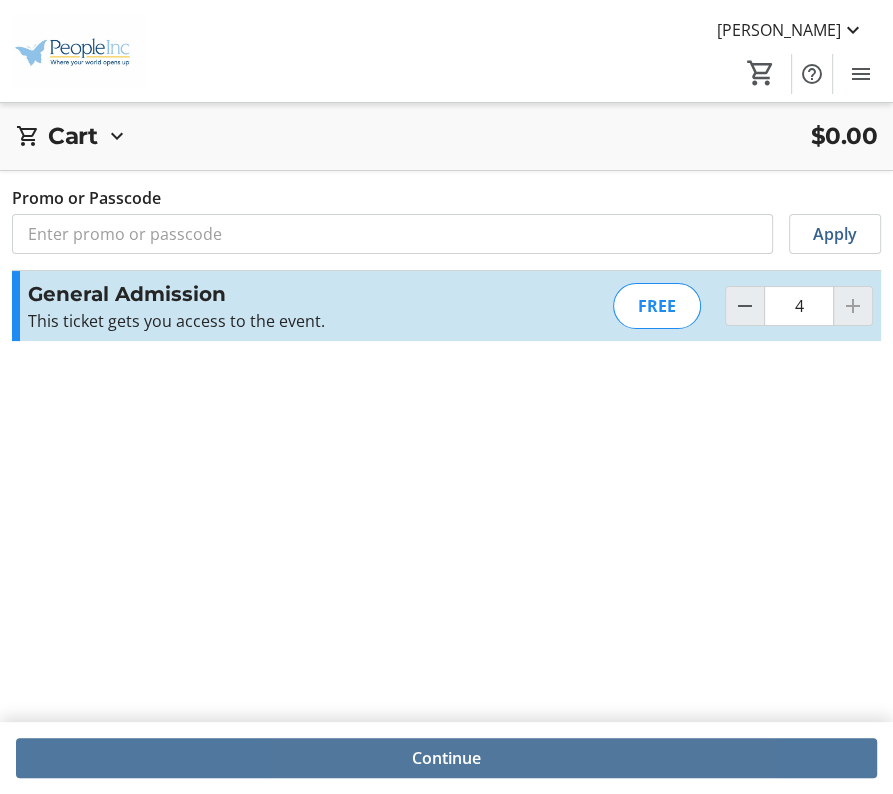 click 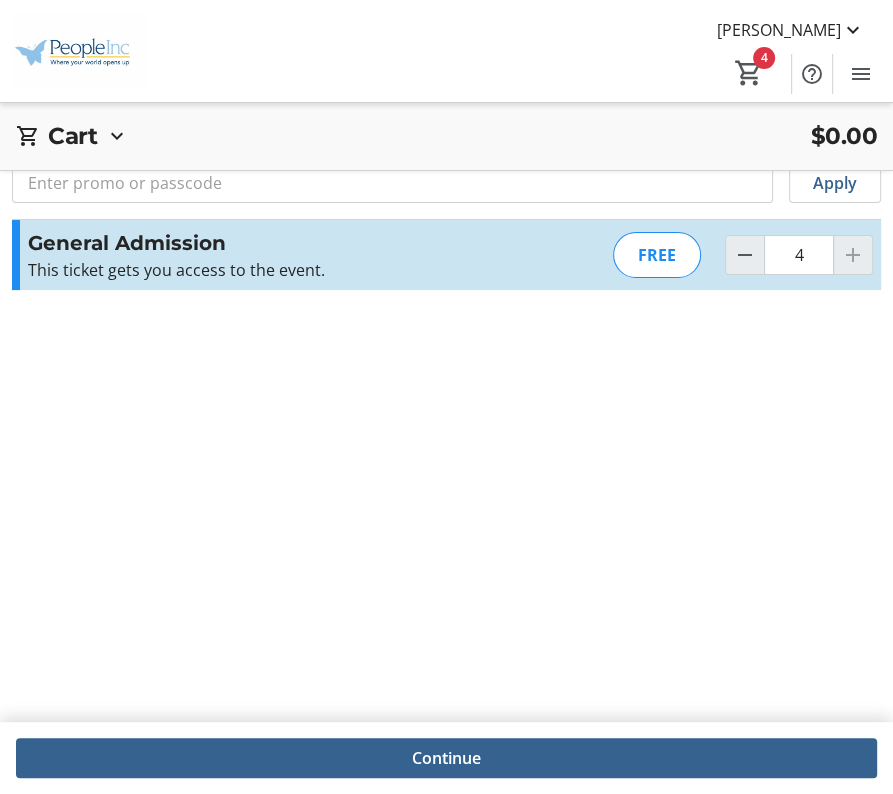 scroll, scrollTop: 72, scrollLeft: 0, axis: vertical 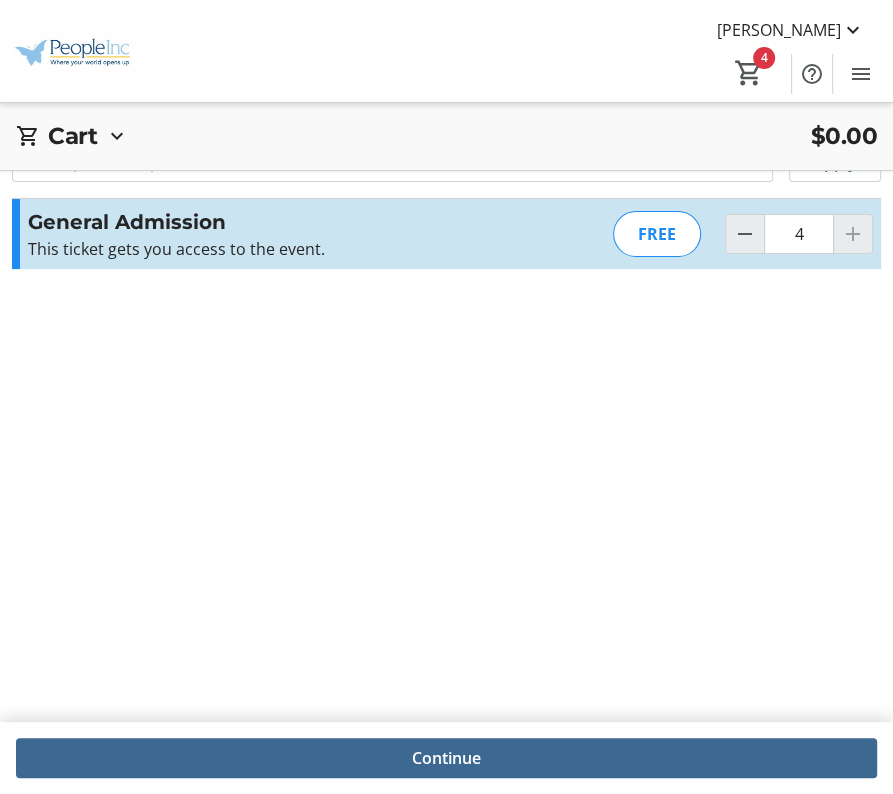 click on "Continue" 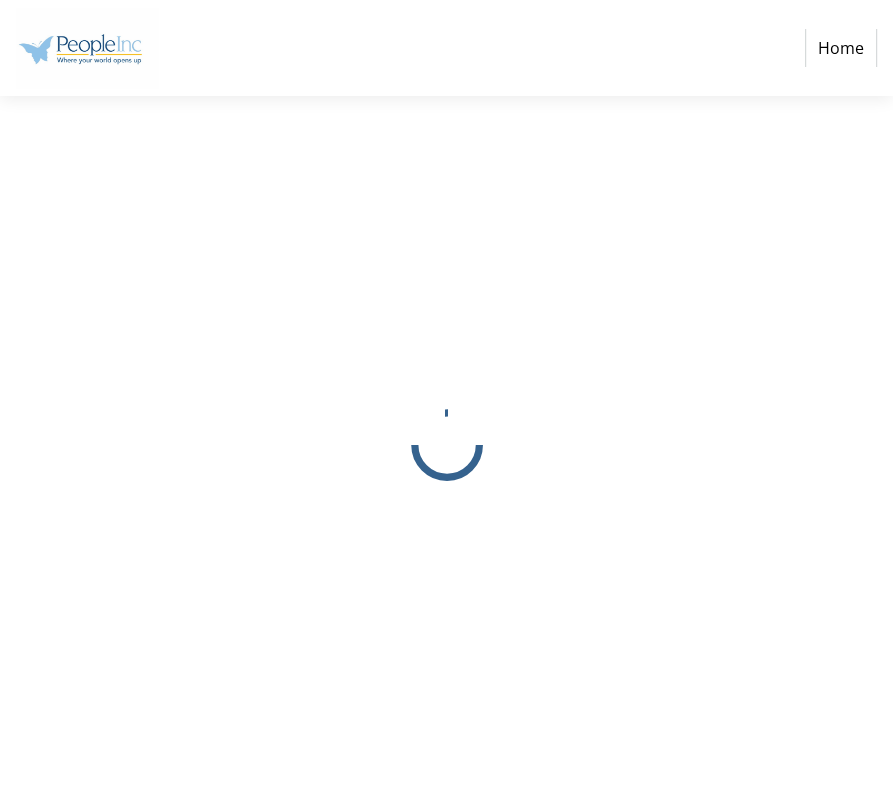 scroll, scrollTop: 0, scrollLeft: 0, axis: both 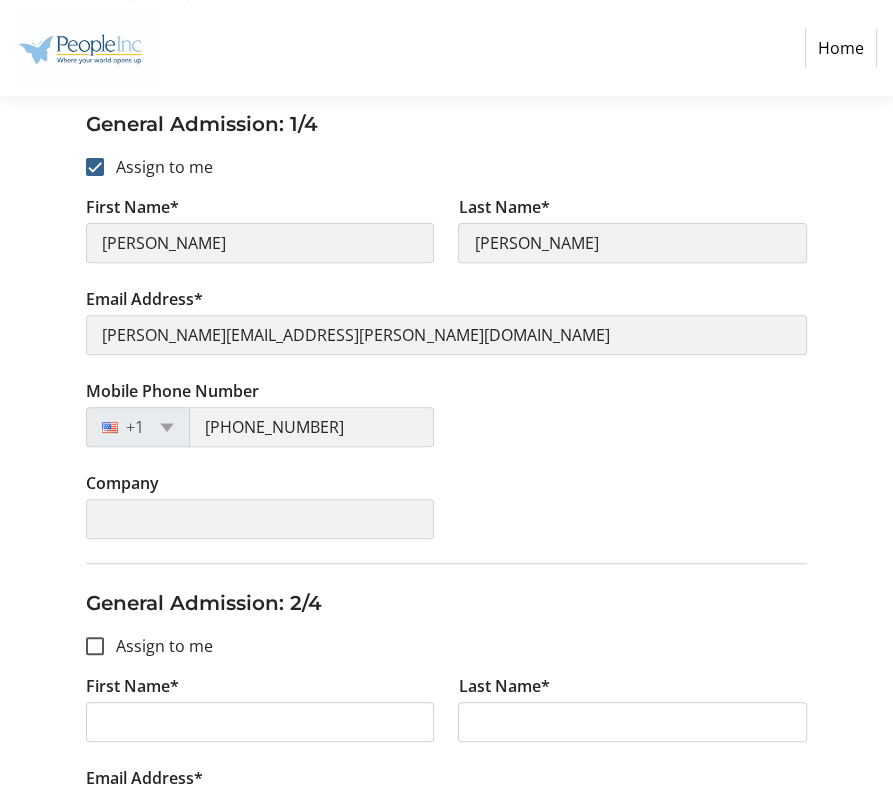 click on "Assign to me" at bounding box center [158, 646] 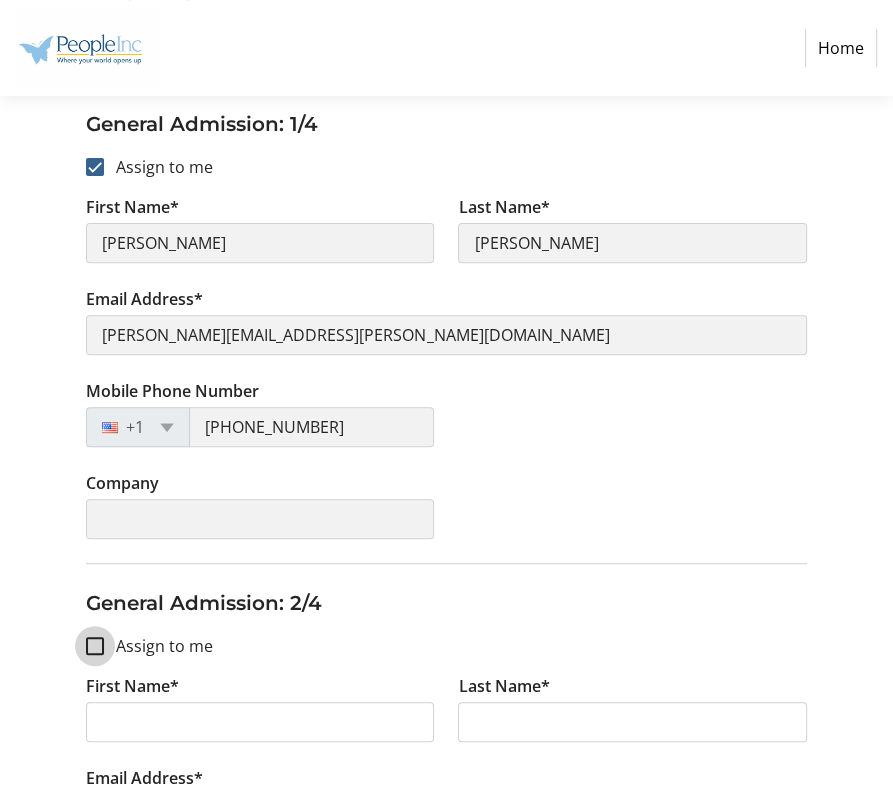 click on "Assign to me" at bounding box center (95, 646) 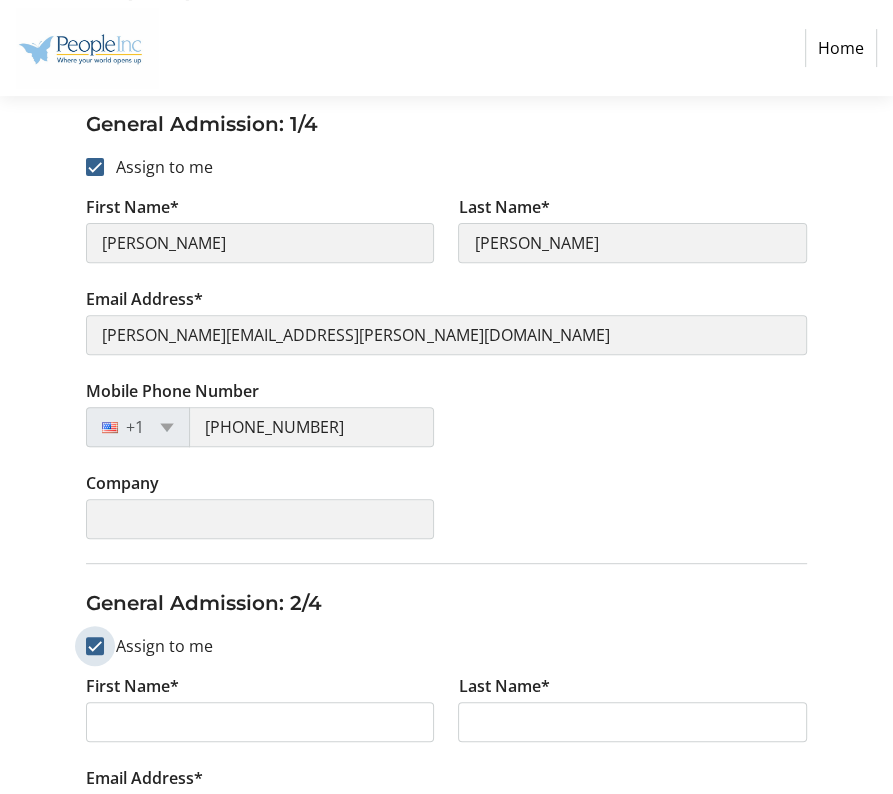checkbox on "true" 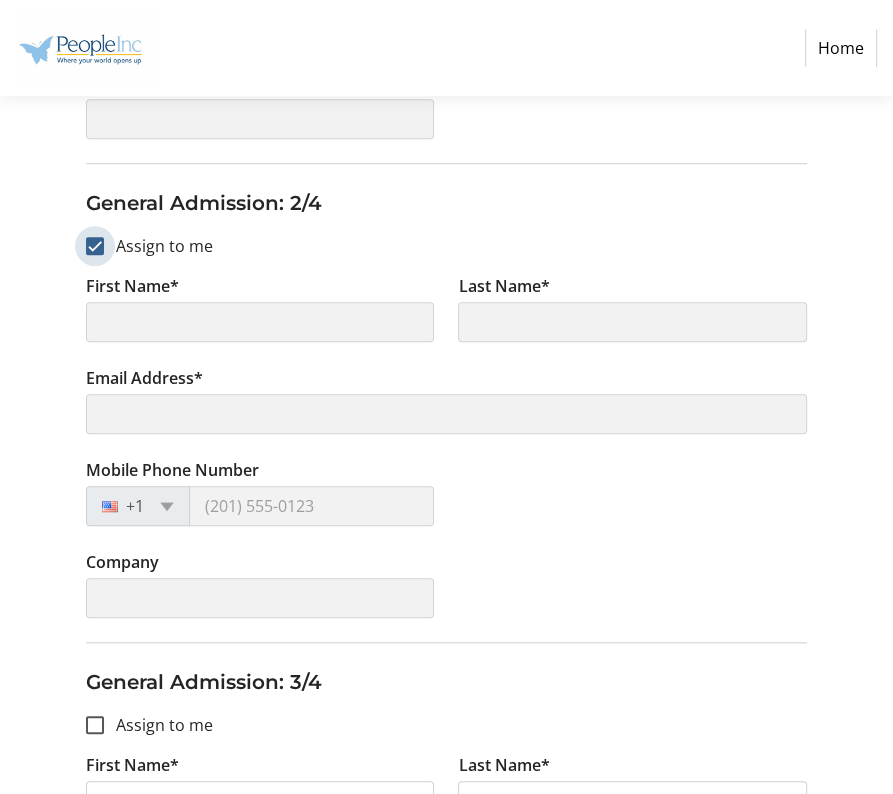 type on "[PERSON_NAME]" 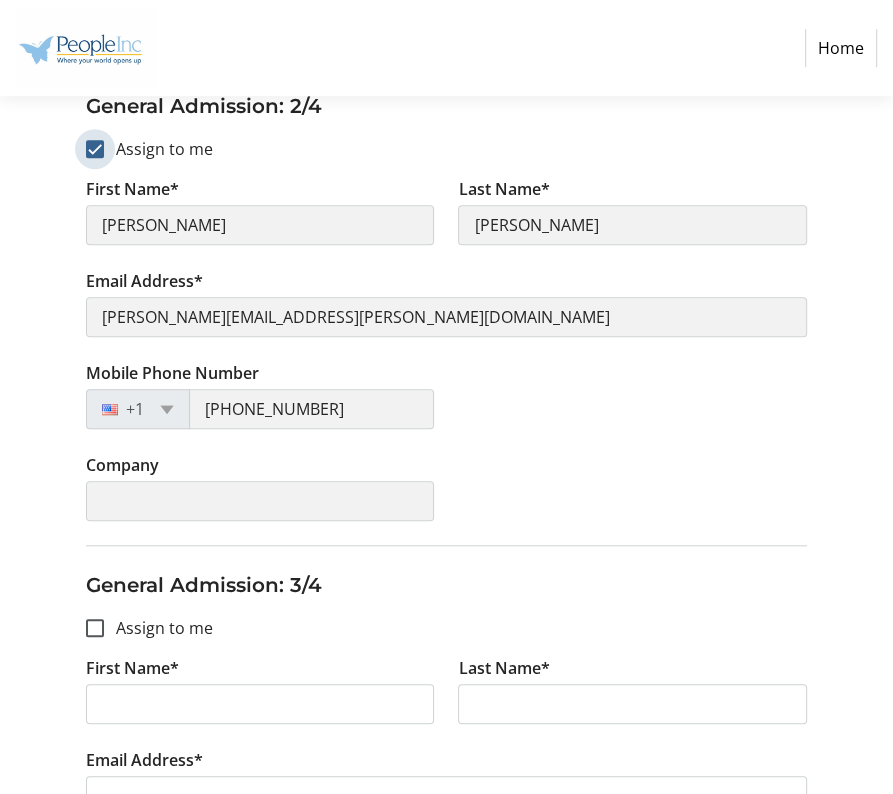 scroll, scrollTop: 900, scrollLeft: 0, axis: vertical 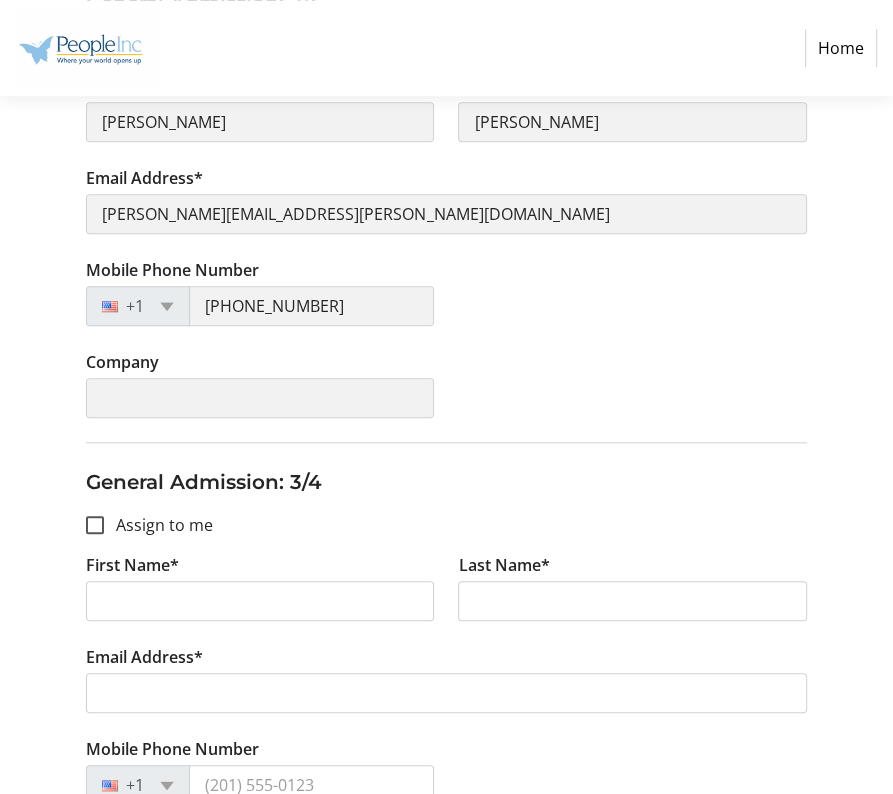 click on "Assign to me" at bounding box center (158, 525) 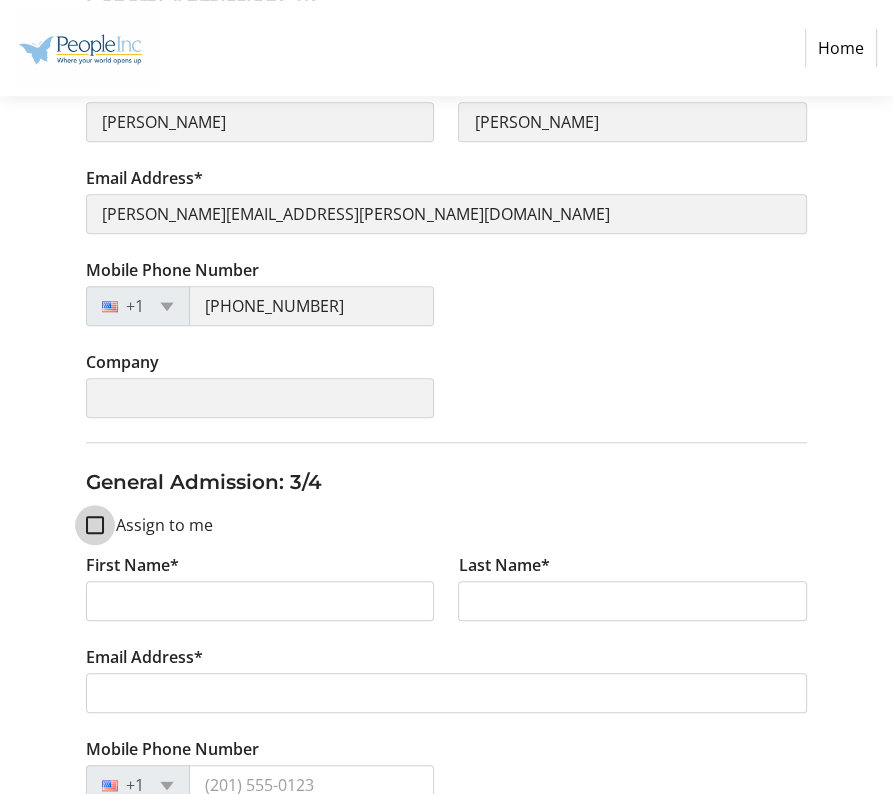 click on "Assign to me" at bounding box center (95, 525) 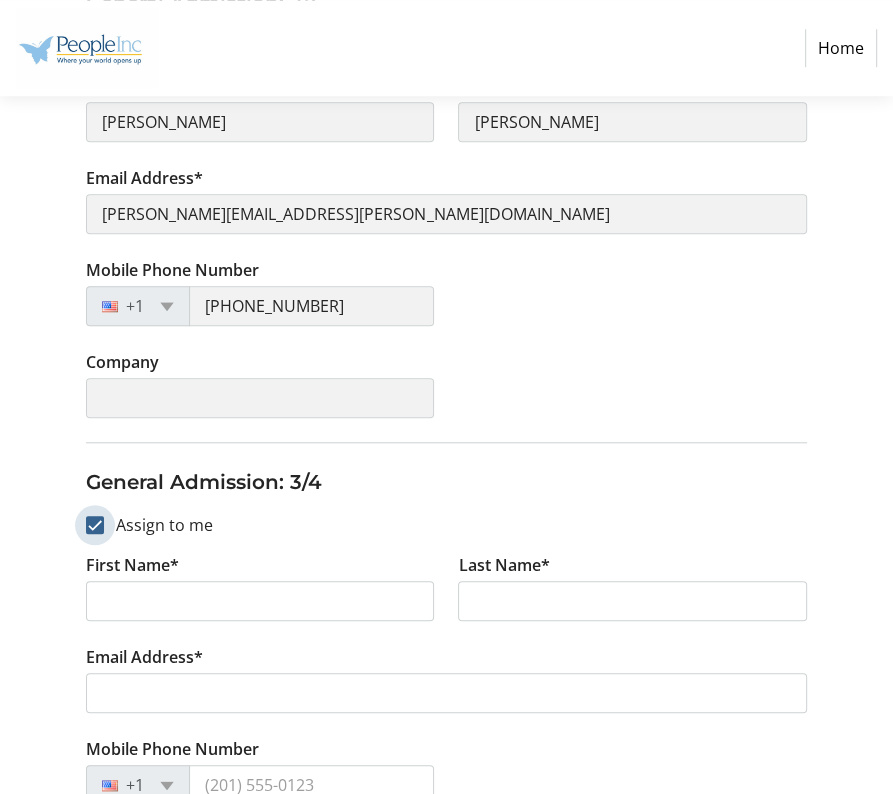 checkbox on "true" 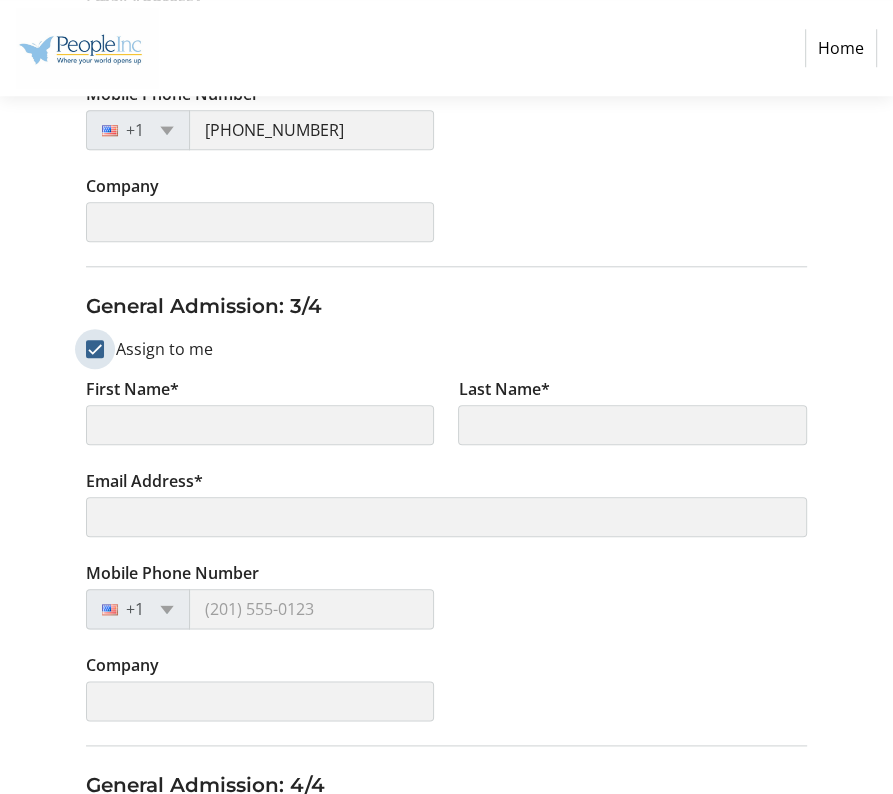 scroll, scrollTop: 1300, scrollLeft: 0, axis: vertical 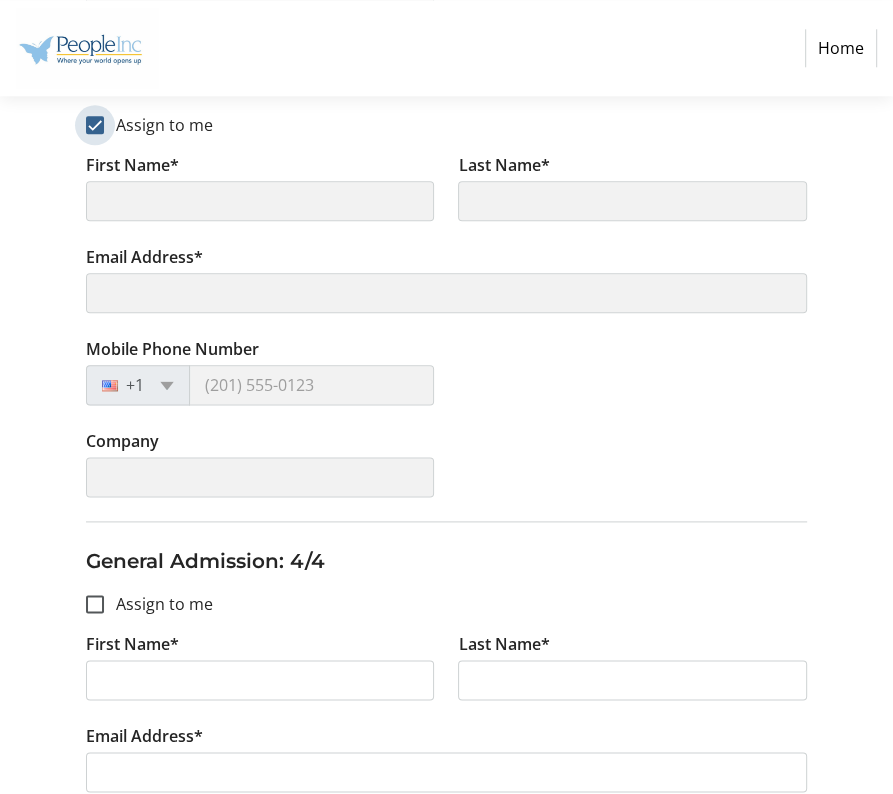 type on "[PERSON_NAME]" 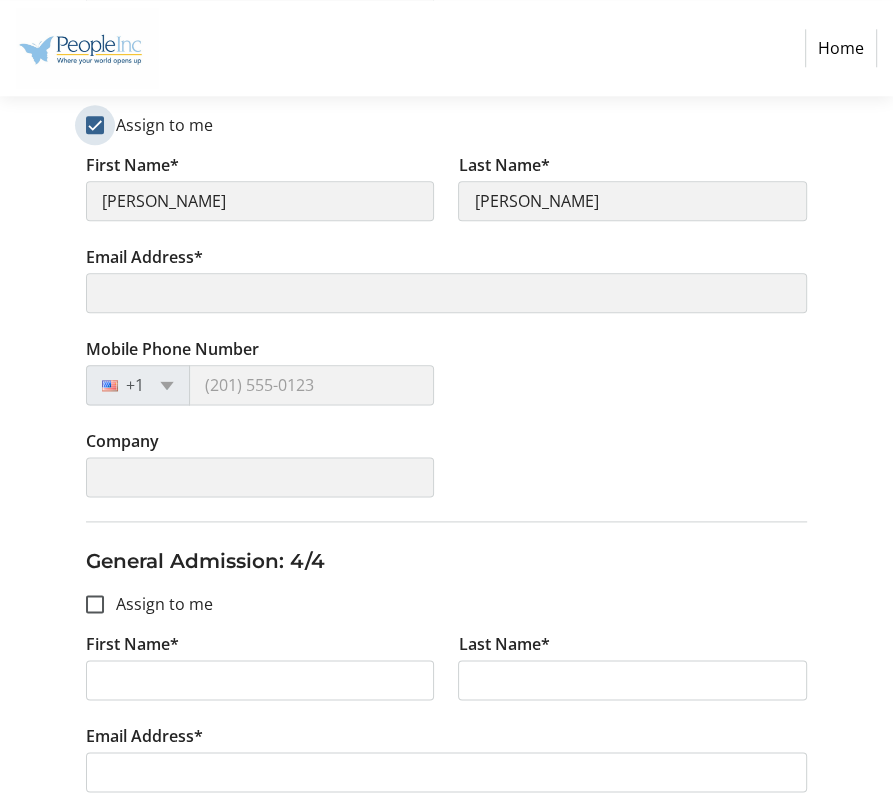 type on "[PERSON_NAME][EMAIL_ADDRESS][PERSON_NAME][DOMAIN_NAME]" 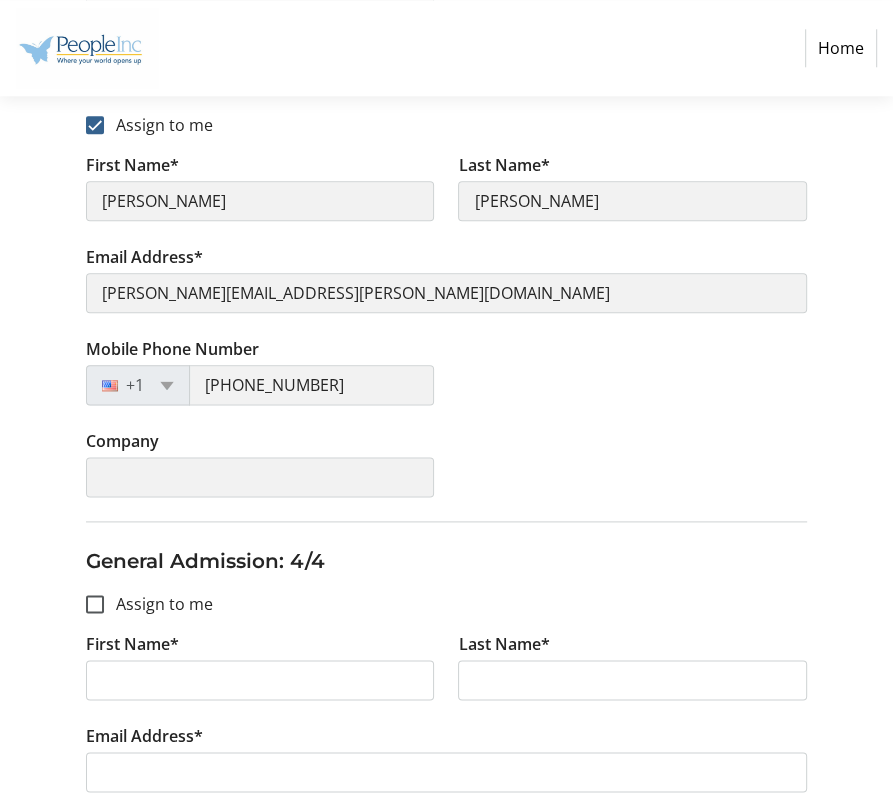click on "Assign to me" at bounding box center (158, 604) 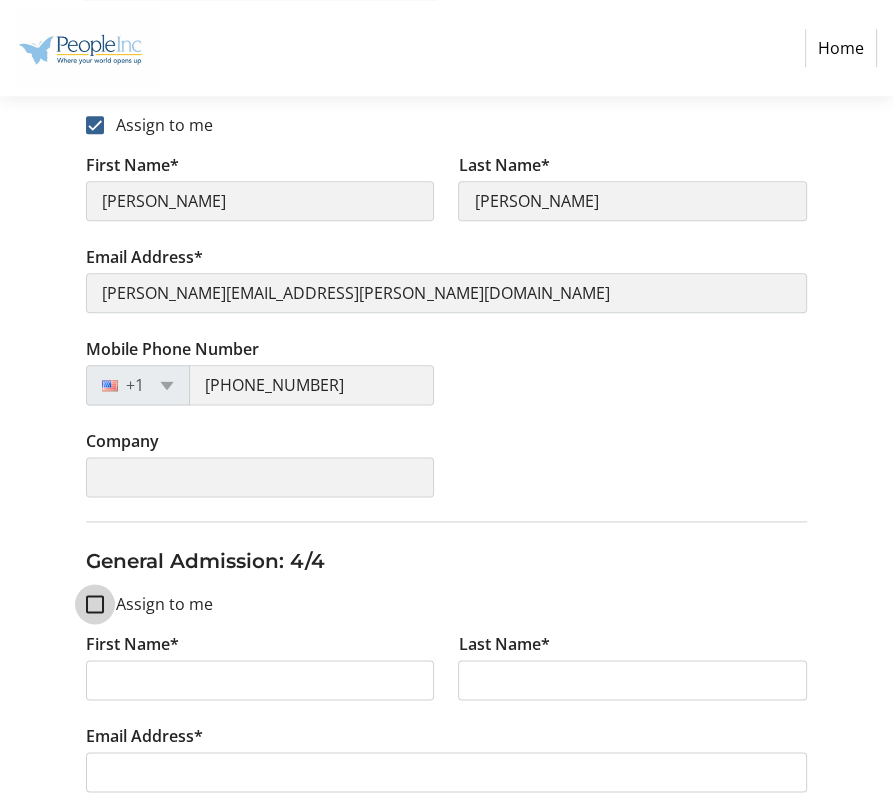 click on "Assign to me" at bounding box center [95, 604] 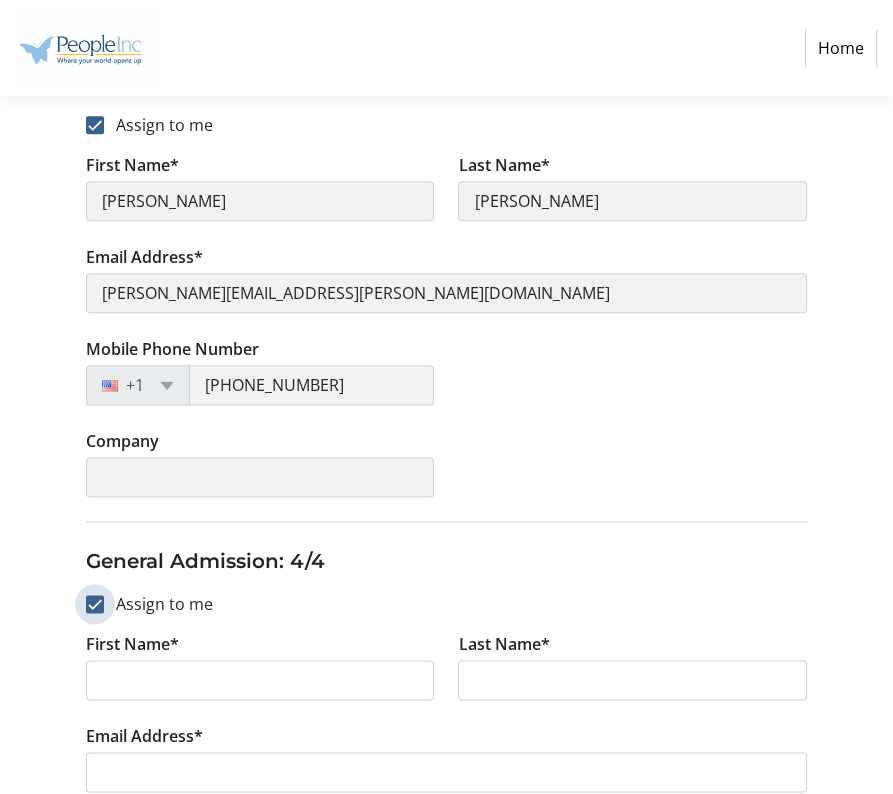checkbox on "true" 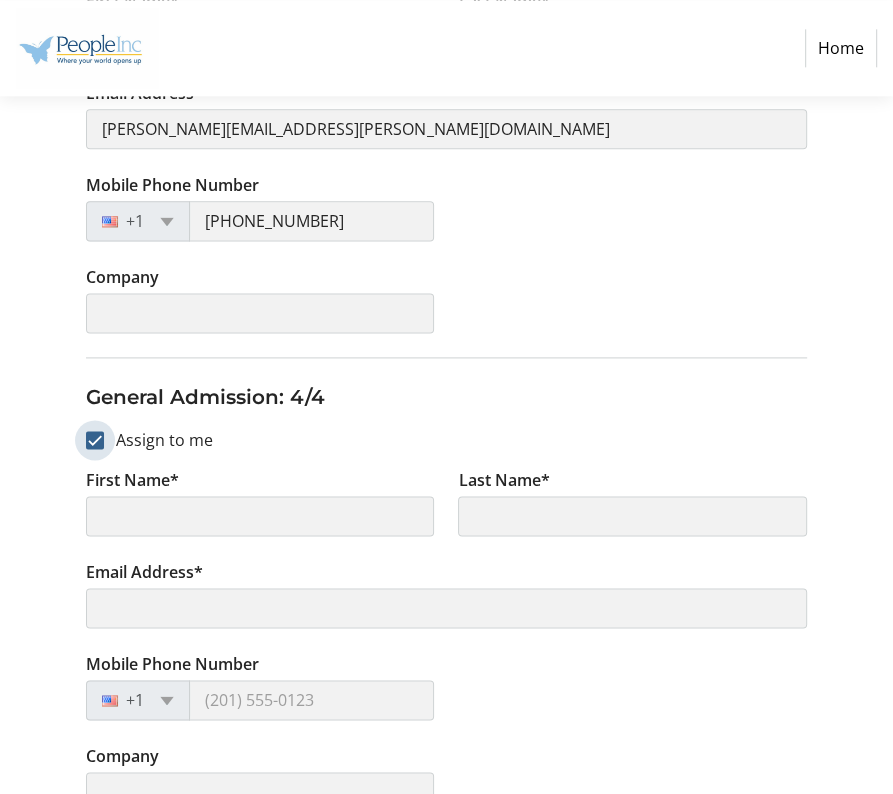 scroll, scrollTop: 1589, scrollLeft: 0, axis: vertical 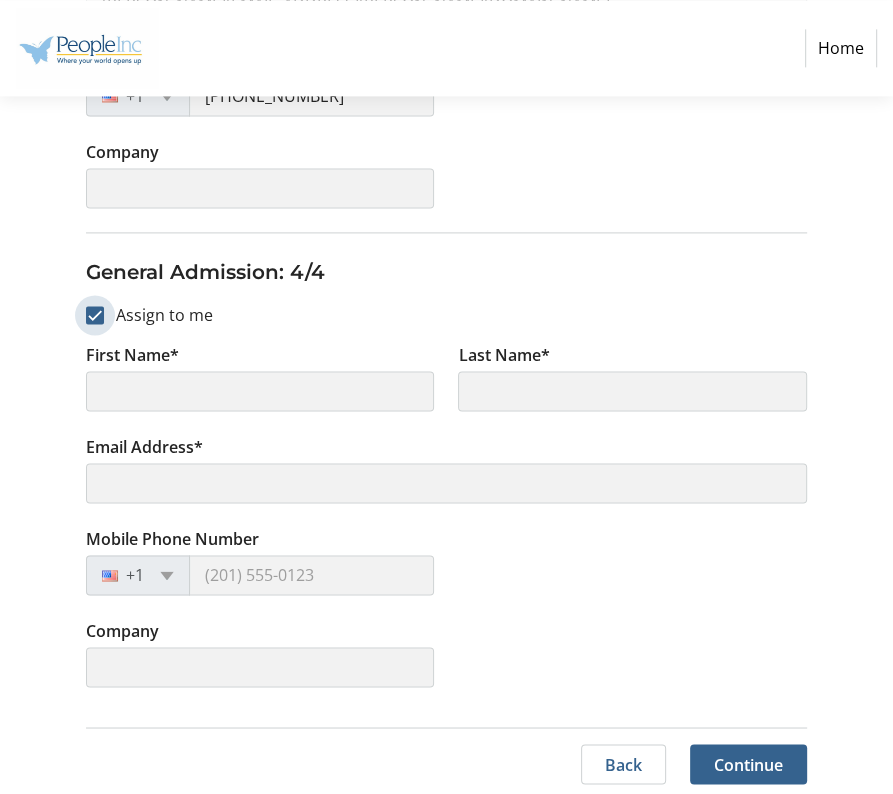 type on "[PERSON_NAME]" 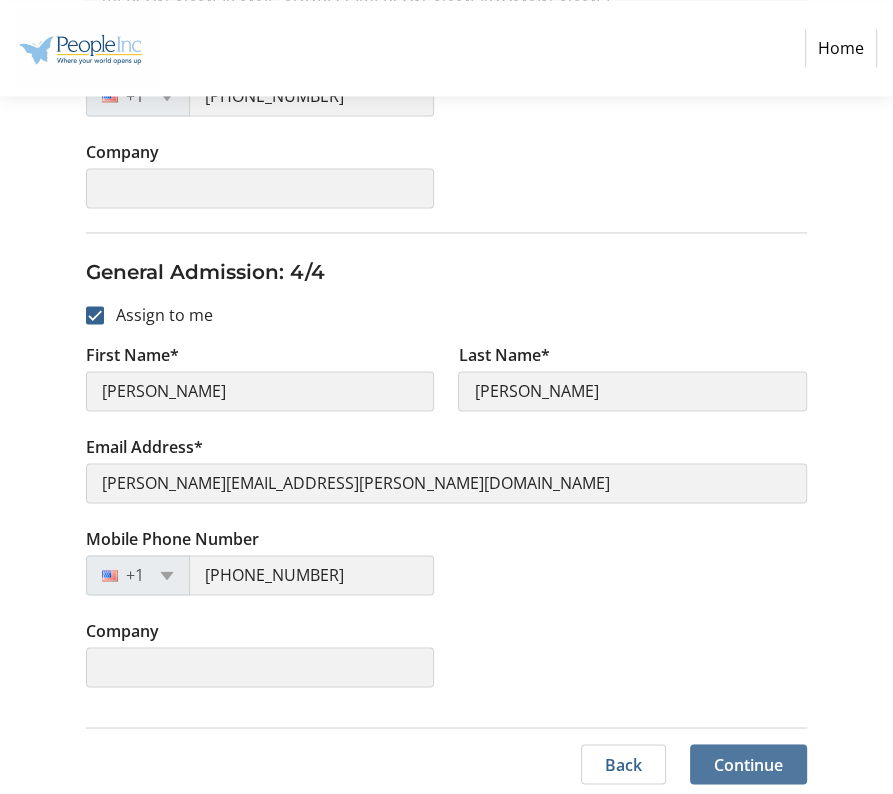 click on "Continue" 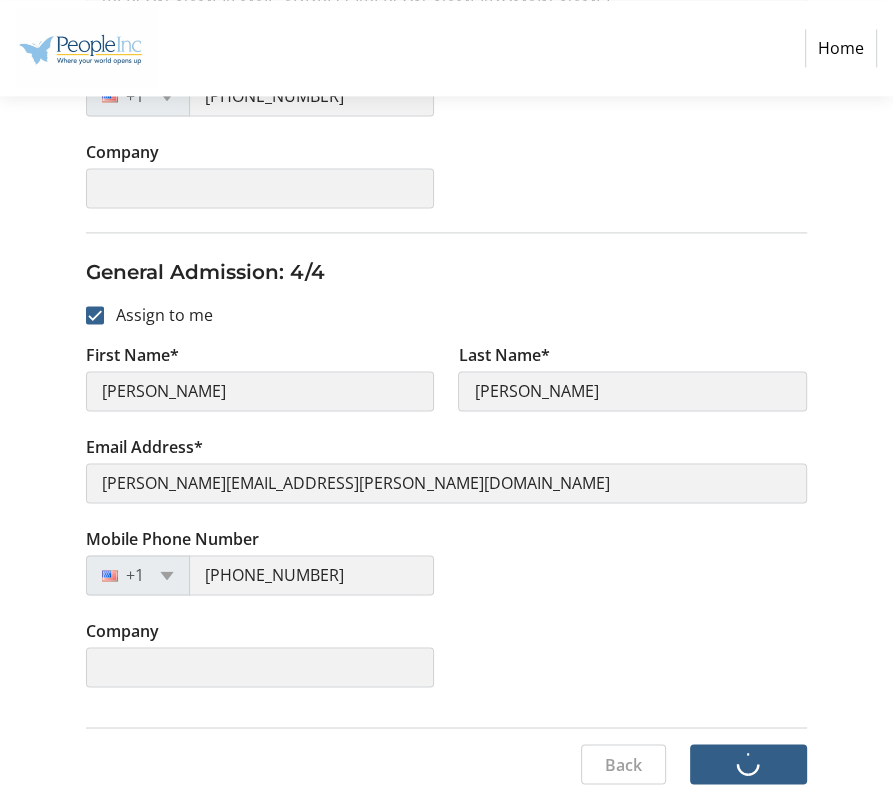 scroll, scrollTop: 0, scrollLeft: 0, axis: both 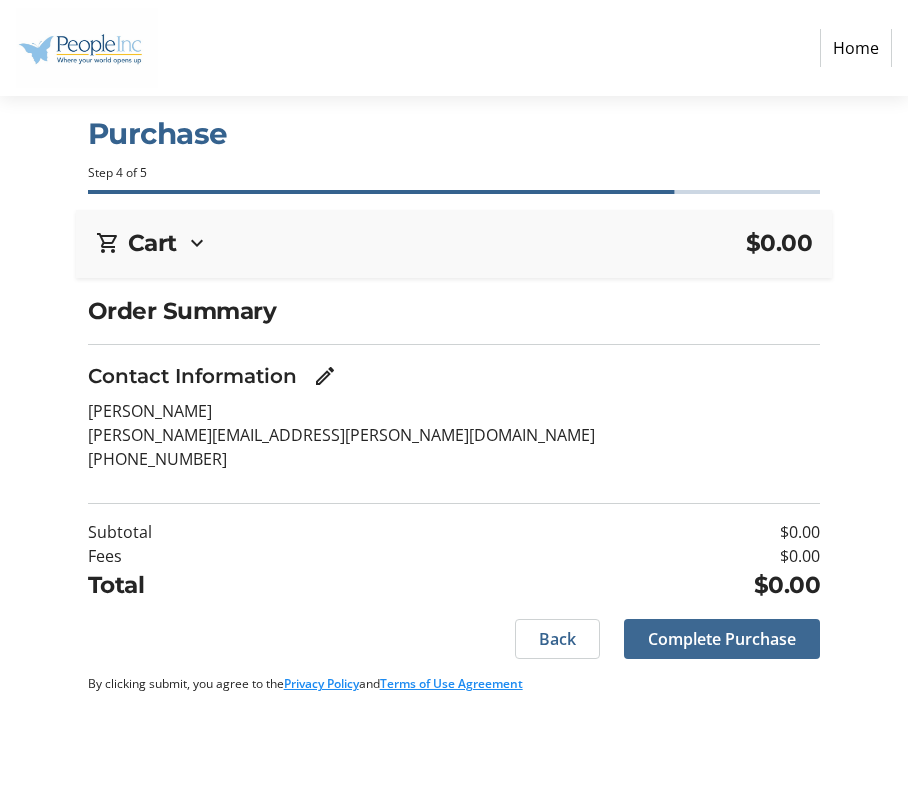 click on "Complete Purchase" 